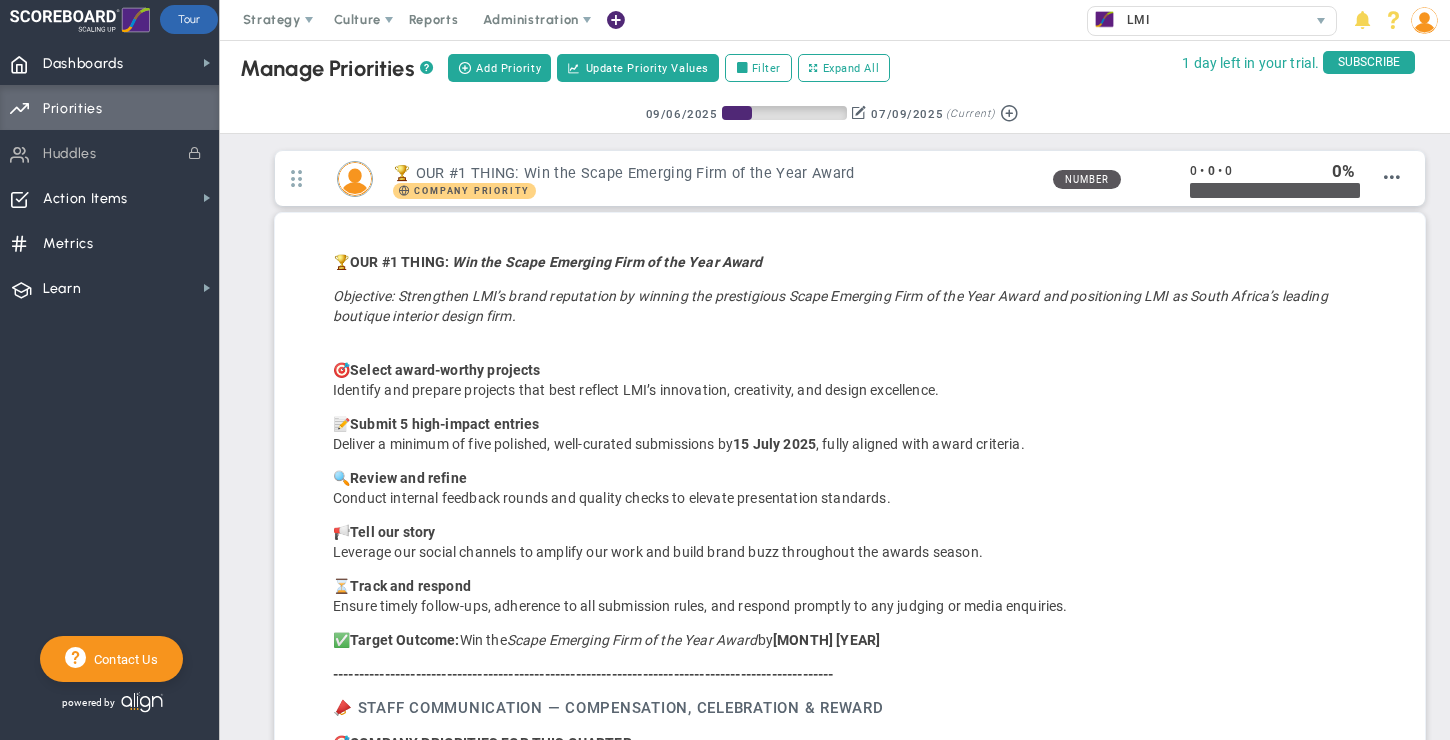 scroll, scrollTop: 0, scrollLeft: 0, axis: both 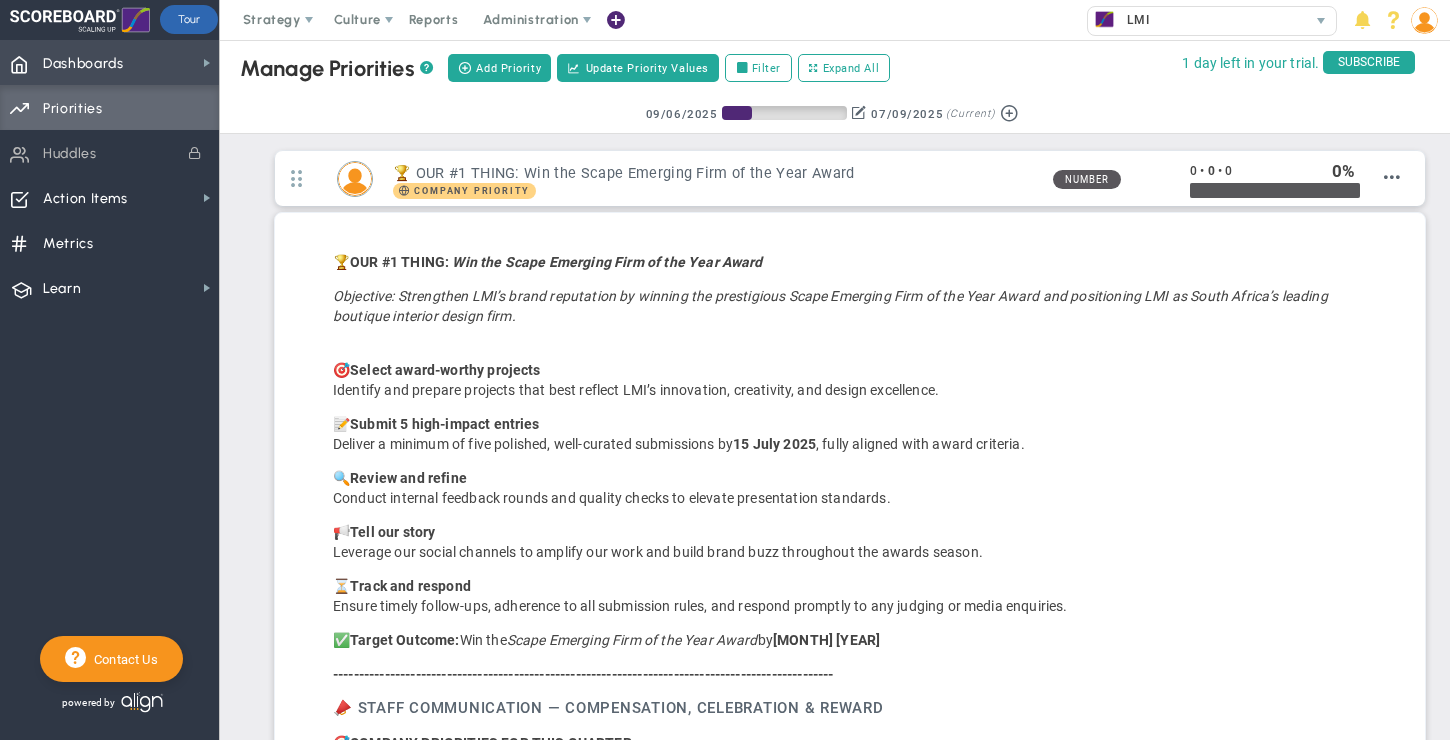 click on "Dashboards" at bounding box center (83, 64) 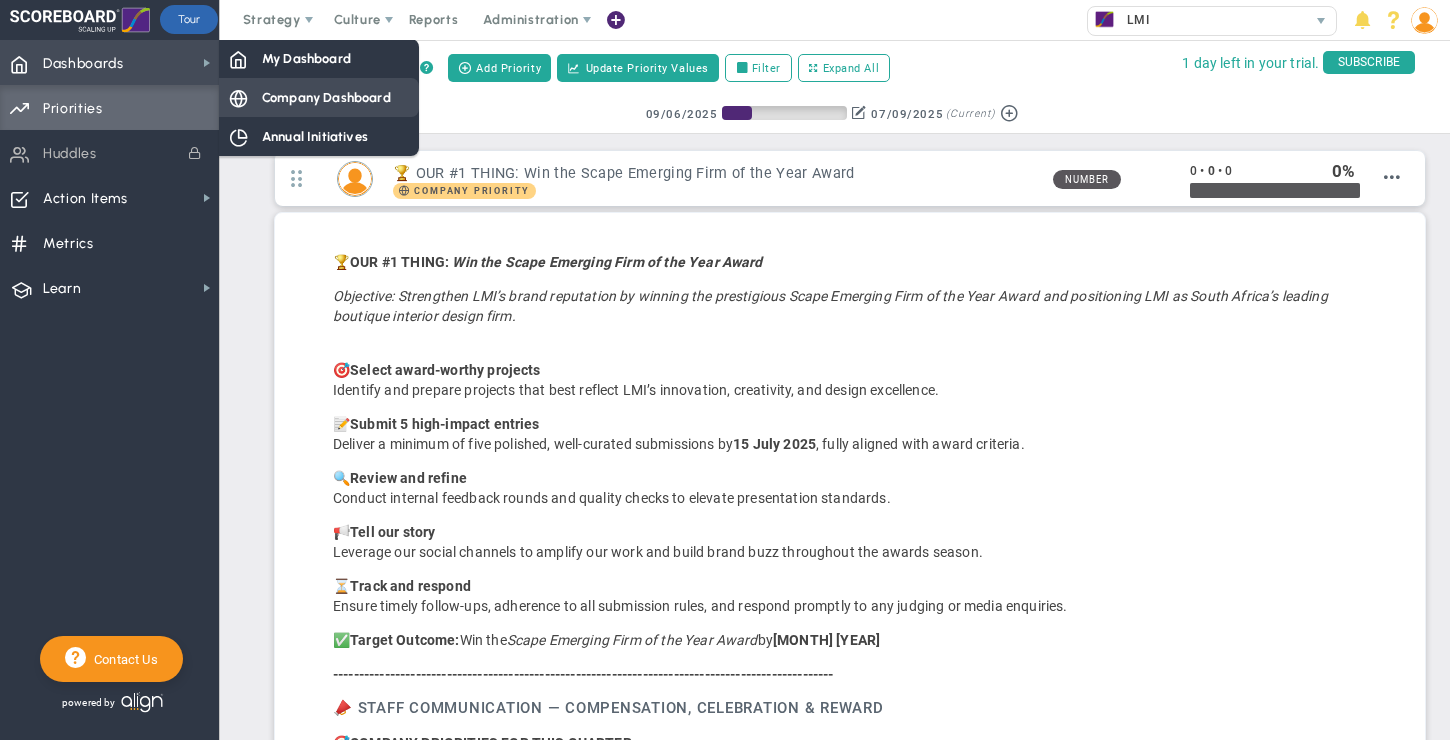 click on "Company Dashboard" at bounding box center [306, 58] 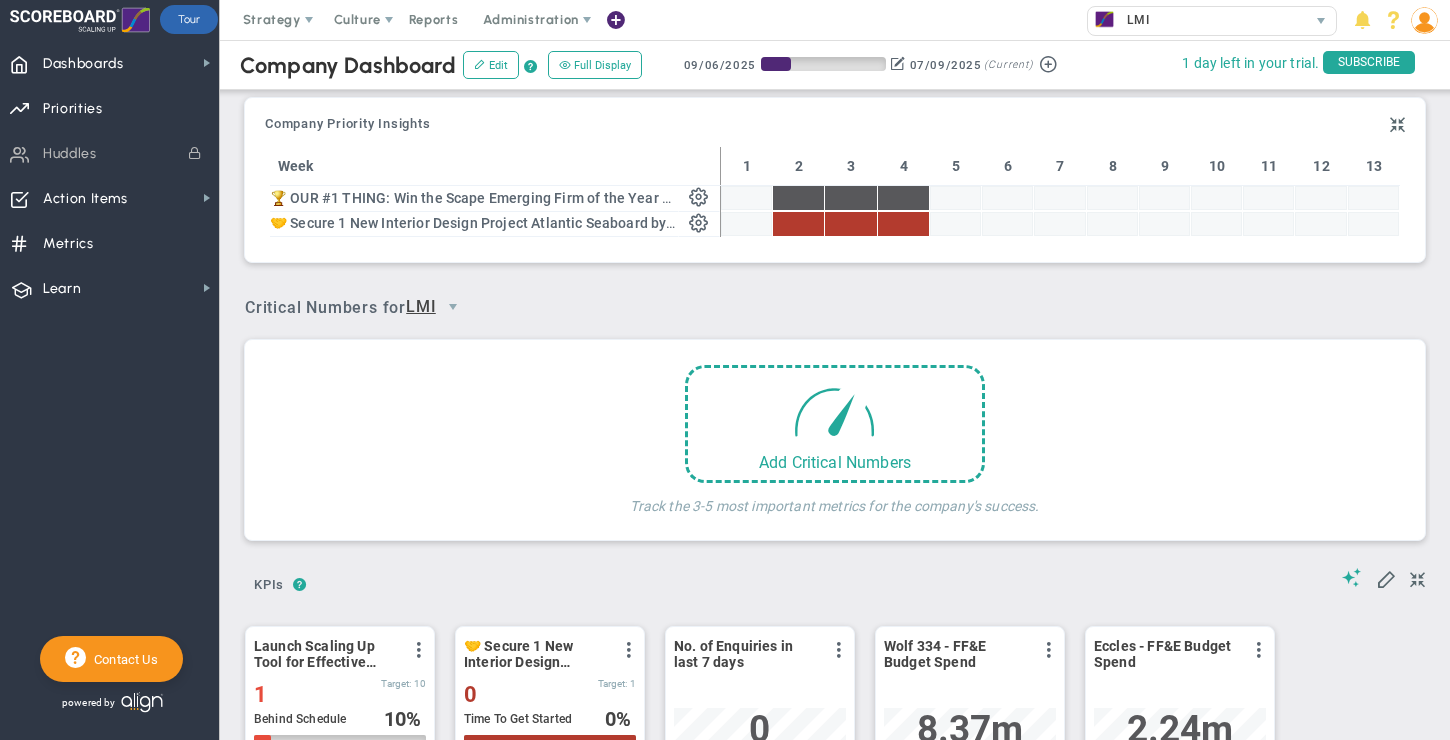 scroll, scrollTop: 999930, scrollLeft: 999828, axis: both 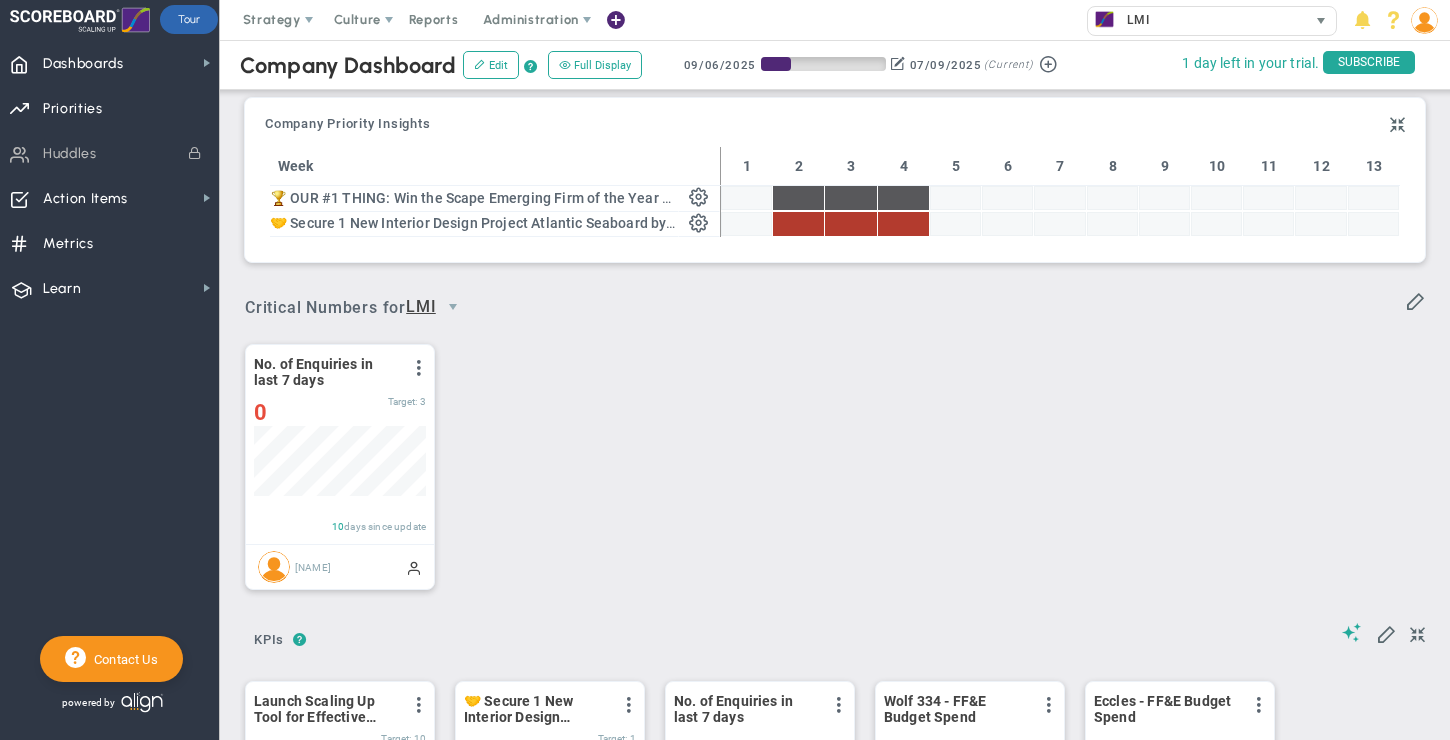 click at bounding box center (1321, 21) 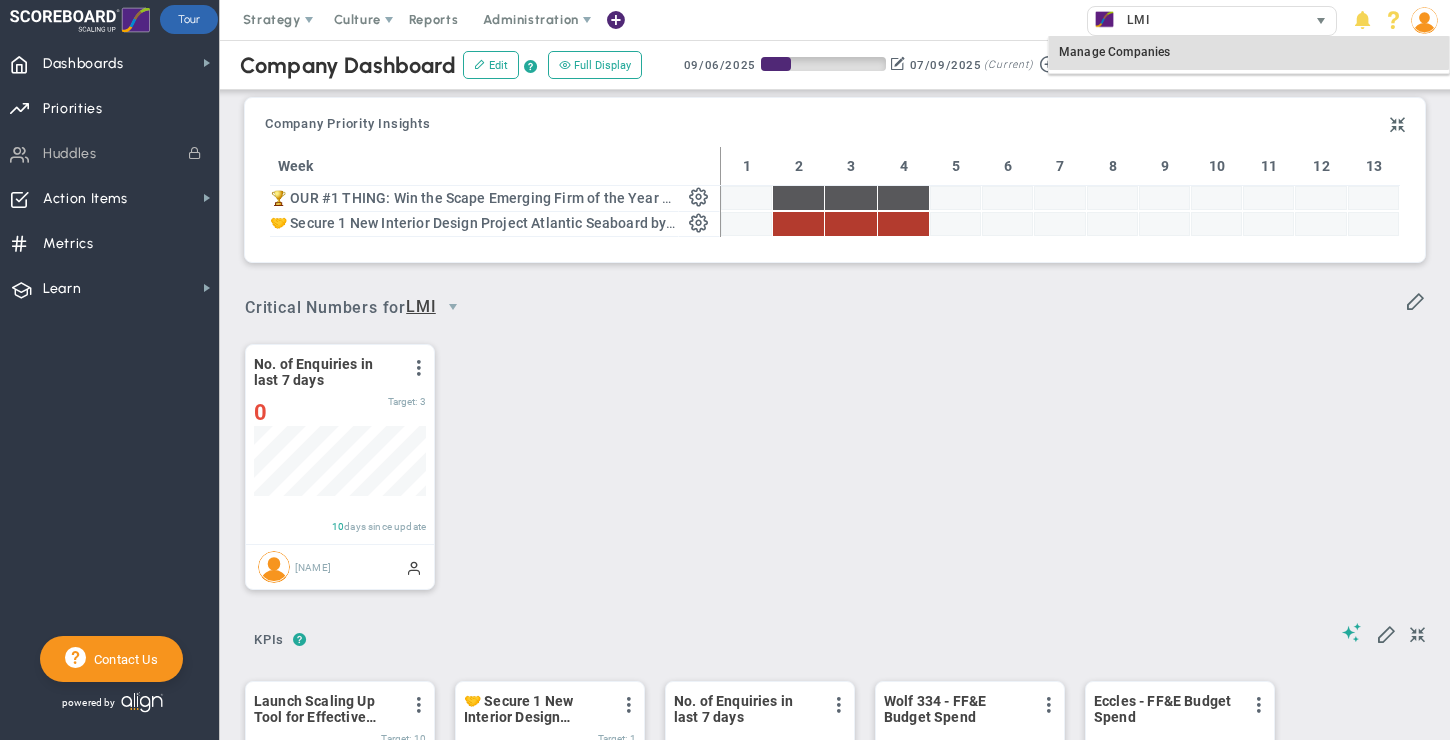 click at bounding box center [1321, 21] 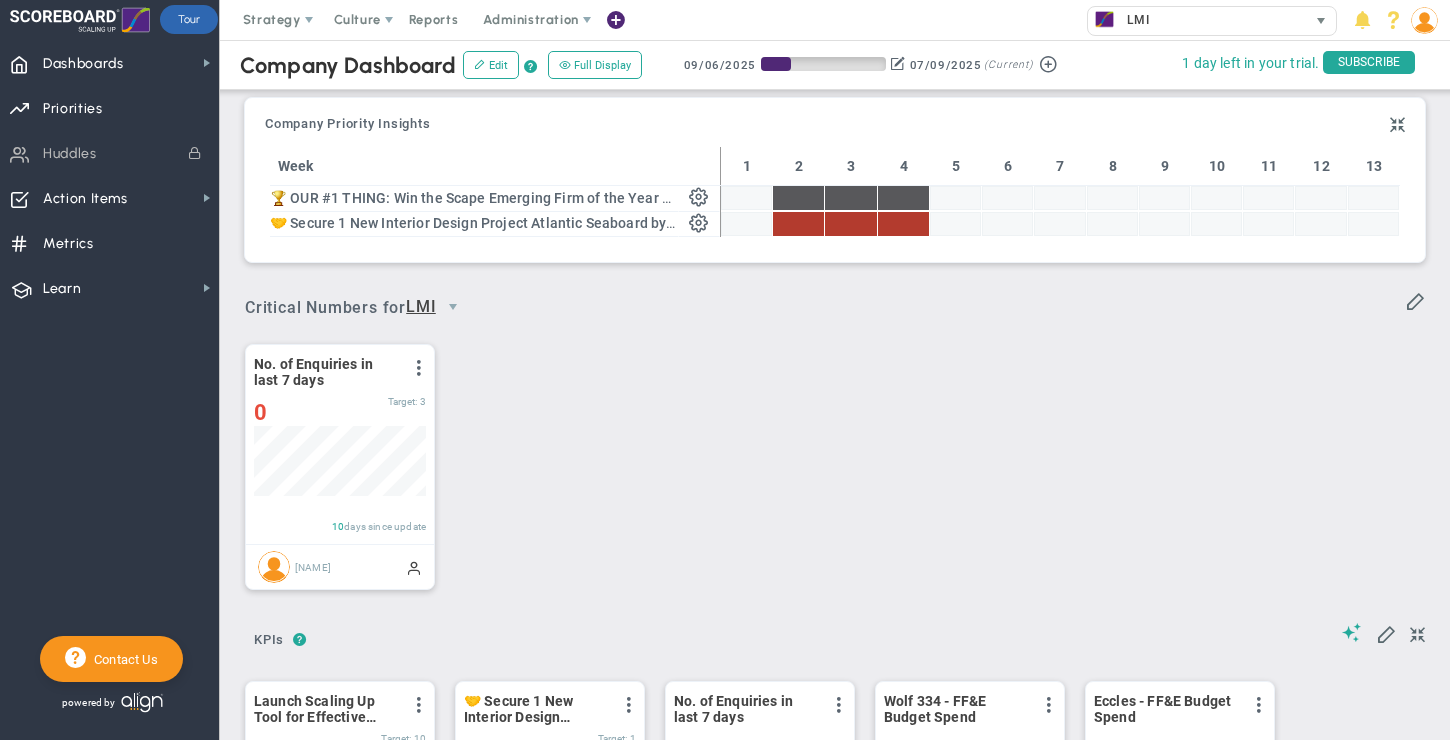 scroll, scrollTop: 1, scrollLeft: 0, axis: vertical 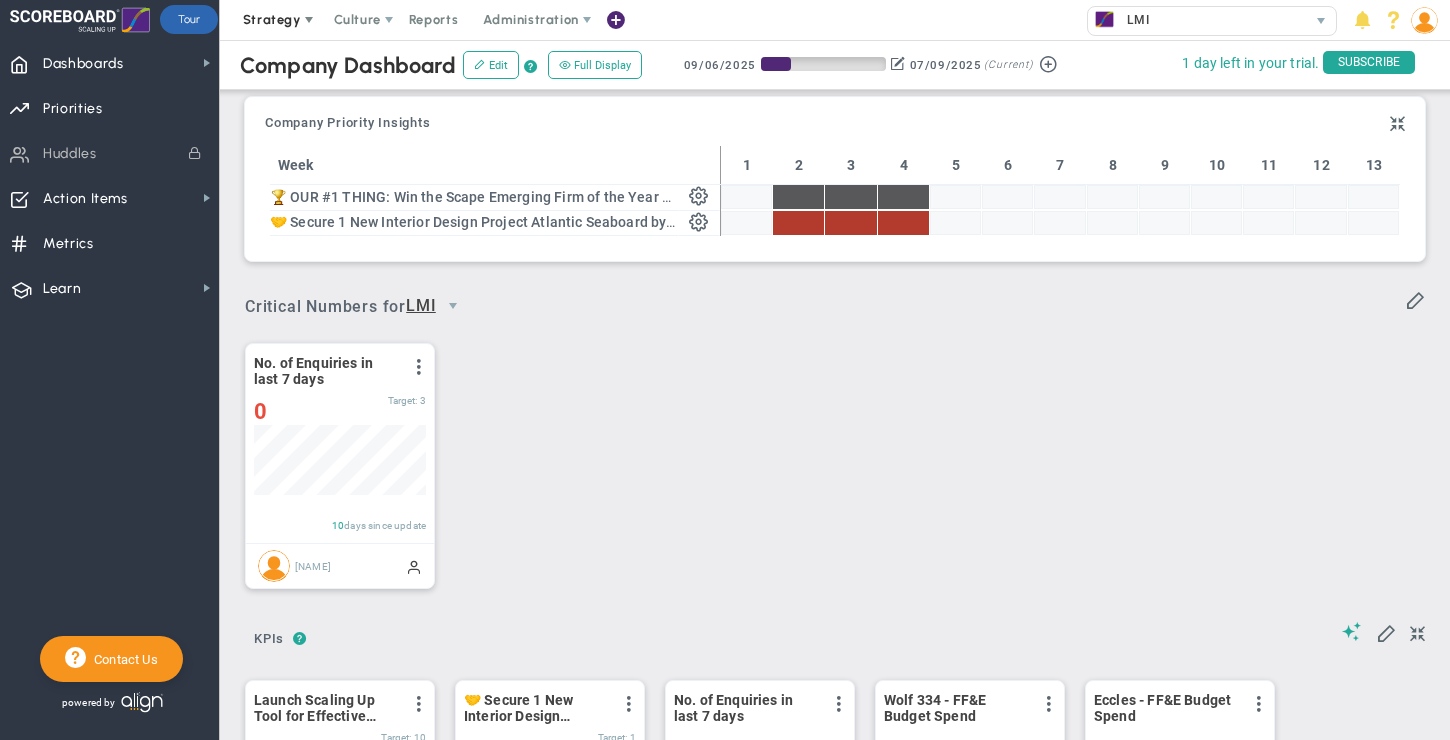click at bounding box center (309, 20) 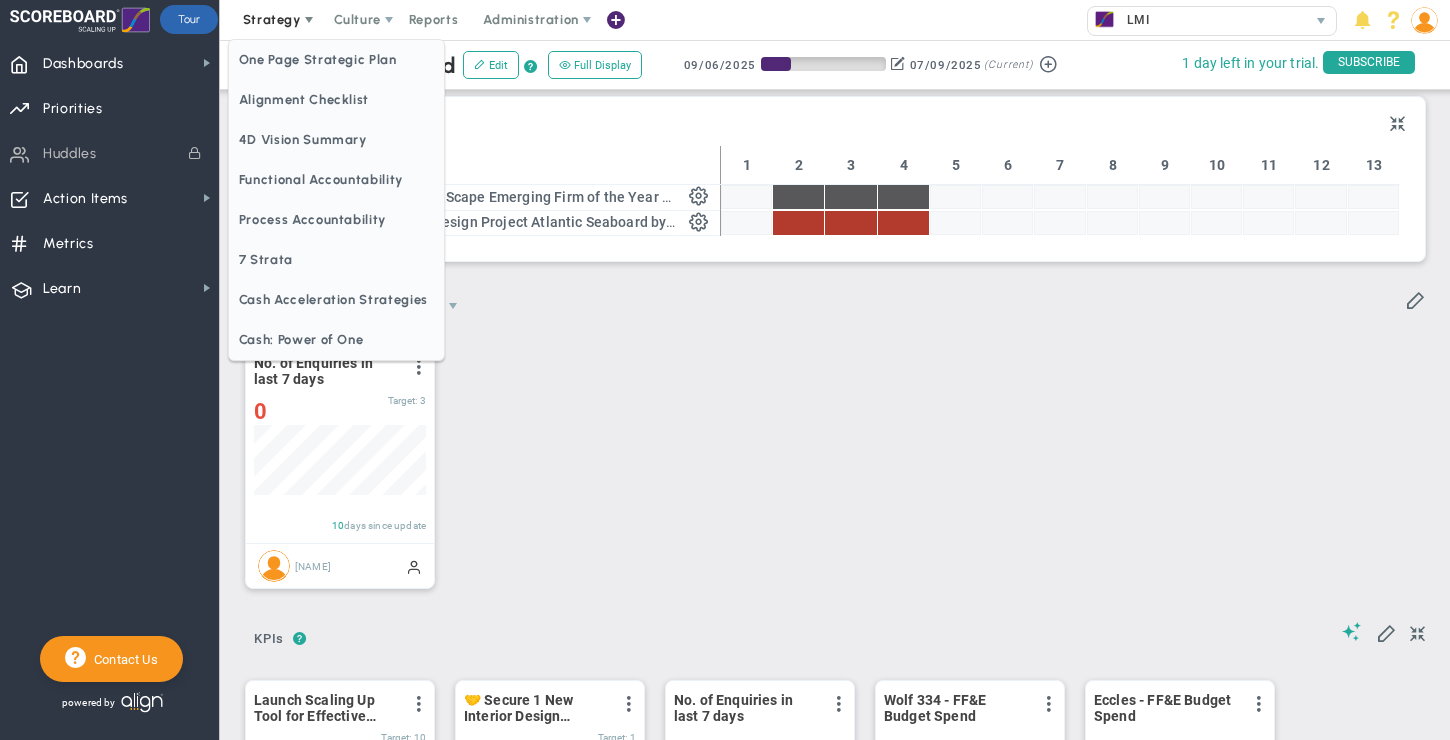 click on "Strategy" at bounding box center (272, 19) 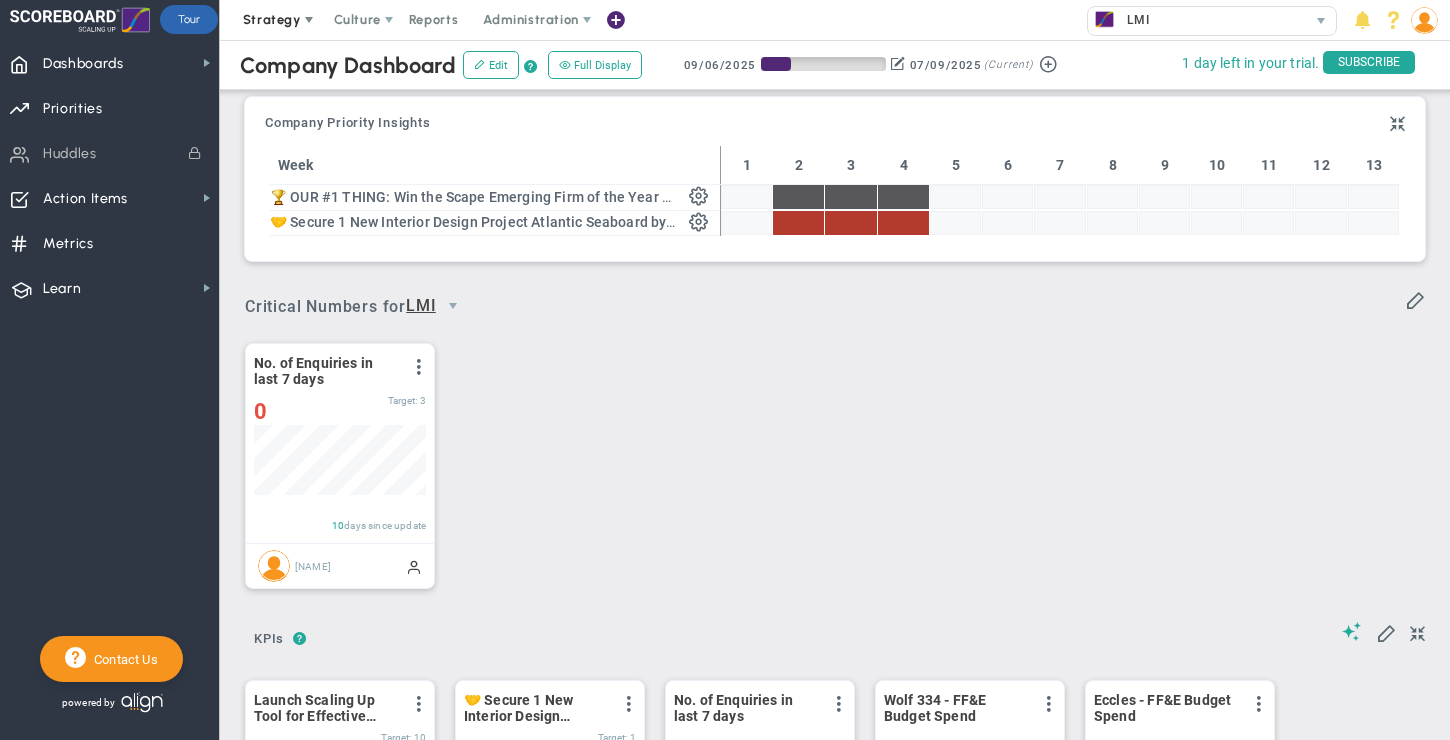 click at bounding box center (309, 20) 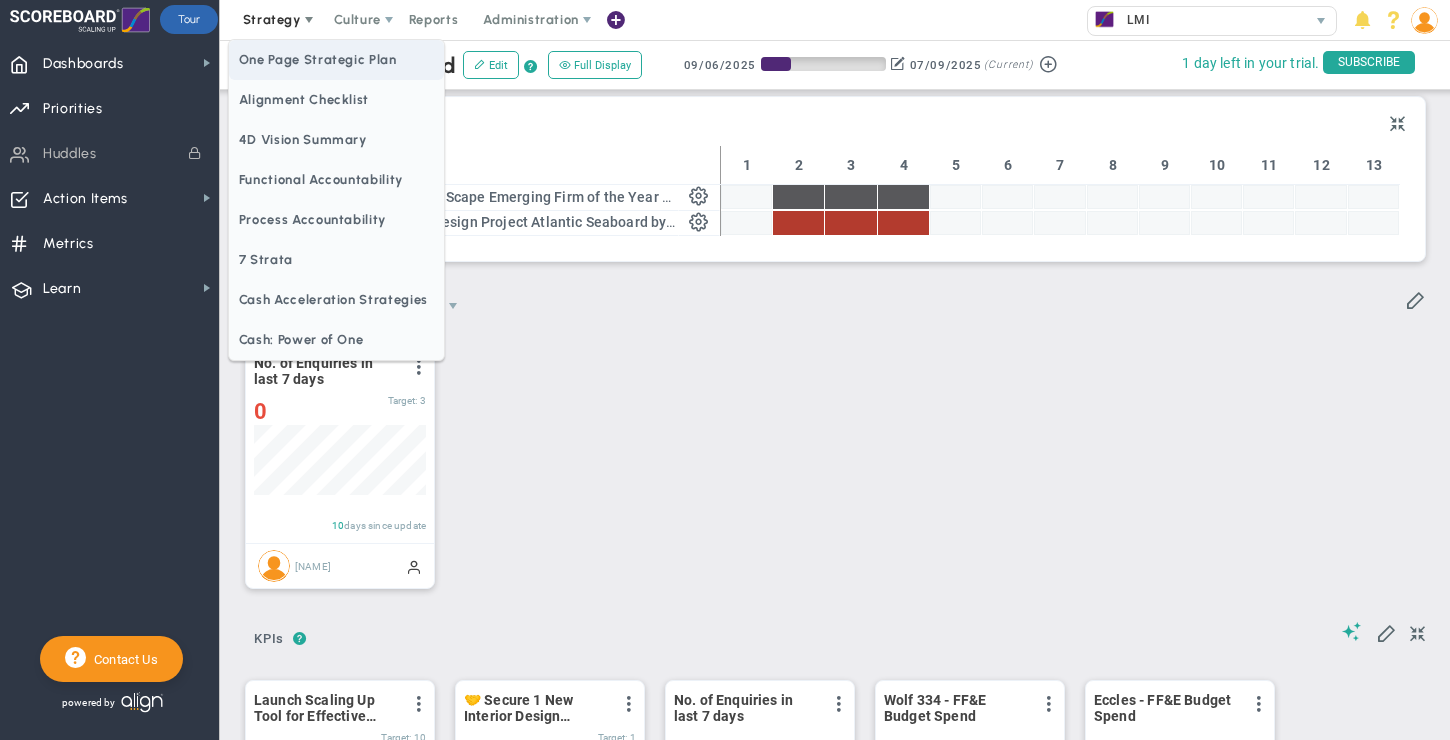click on "One Page Strategic Plan" at bounding box center [336, 60] 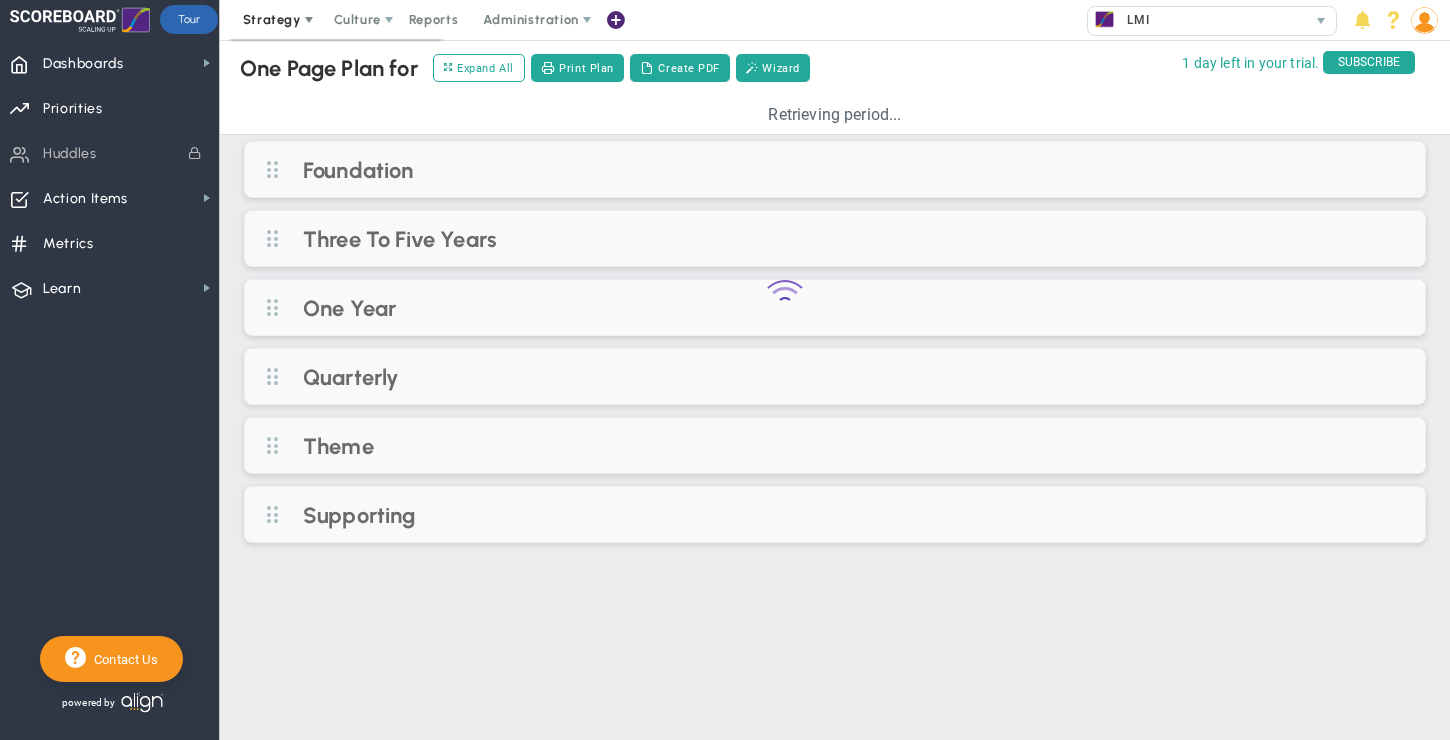 scroll, scrollTop: 0, scrollLeft: 0, axis: both 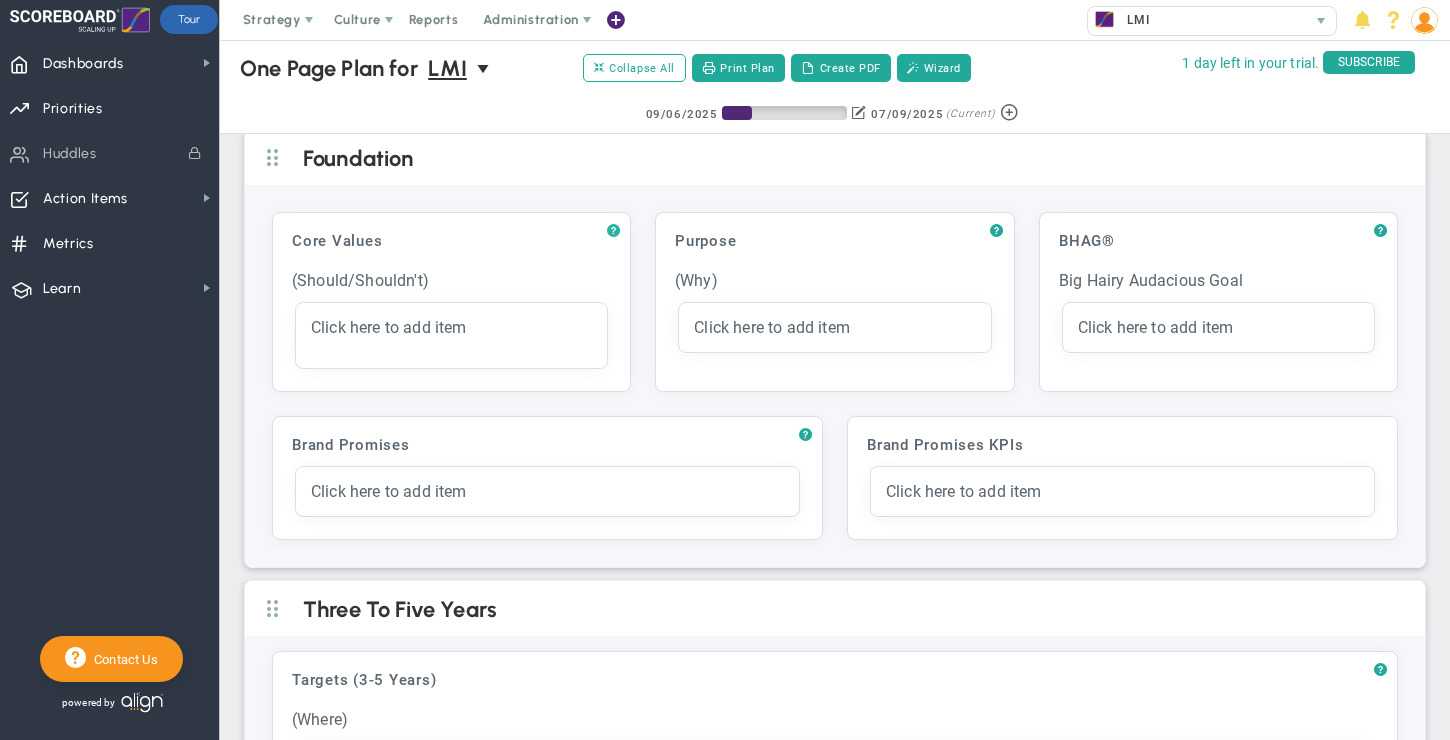 click on "?" at bounding box center [613, 231] 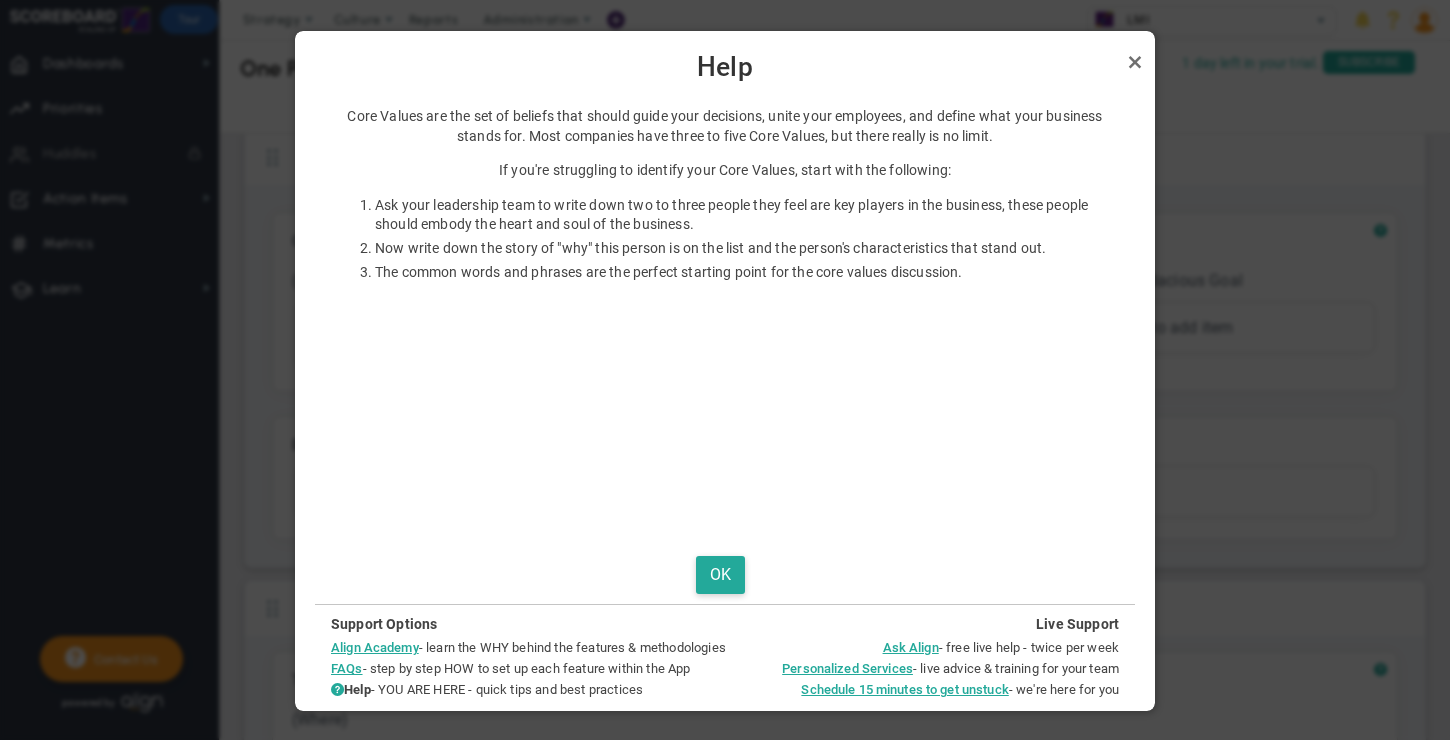 scroll, scrollTop: 0, scrollLeft: 0, axis: both 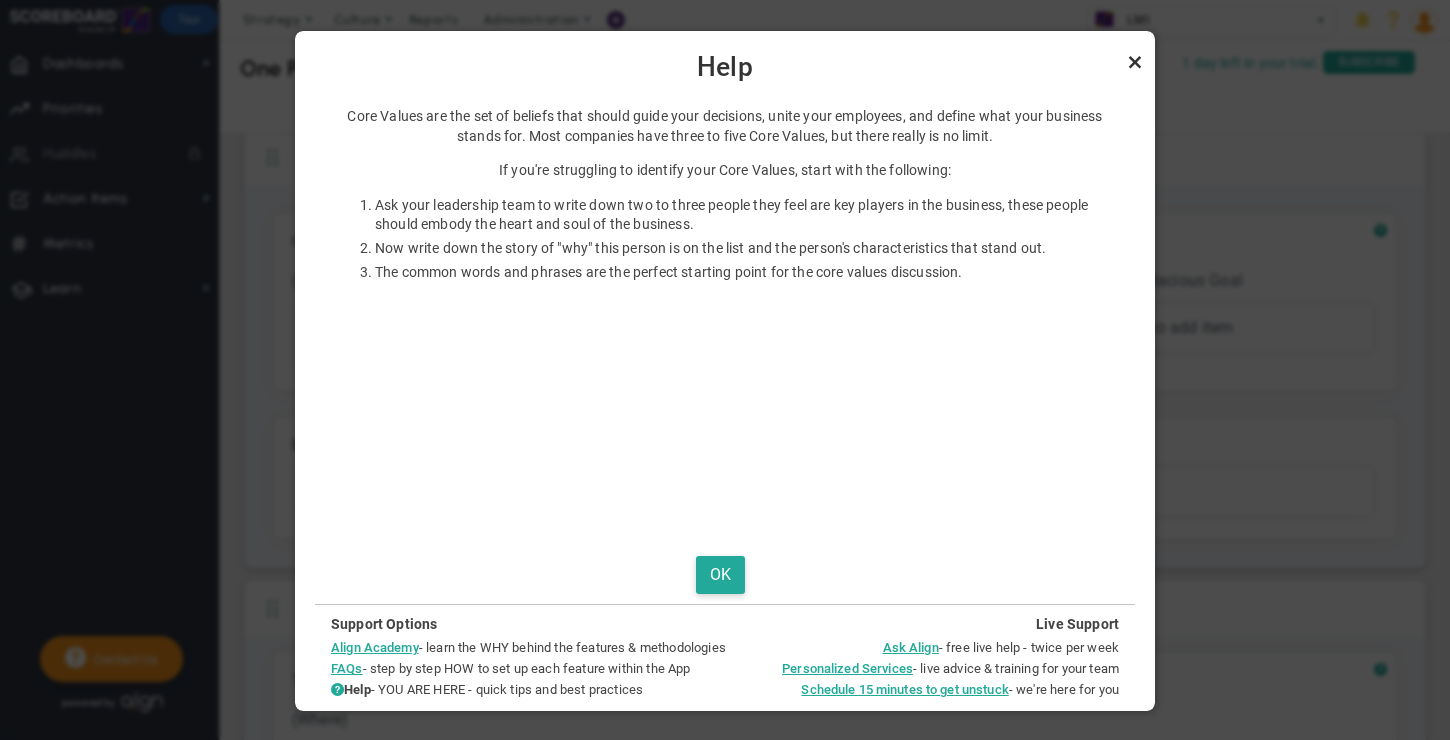 click at bounding box center (1135, 62) 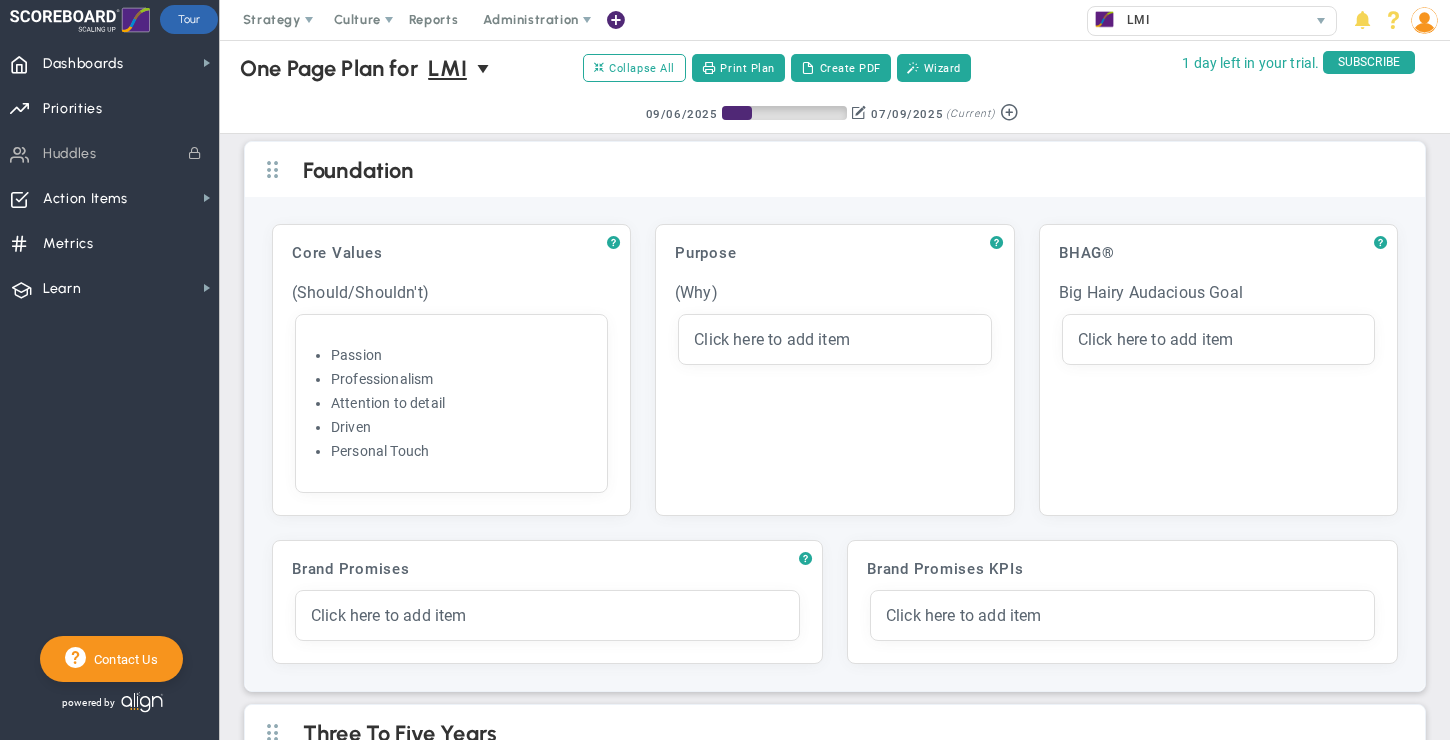scroll, scrollTop: 0, scrollLeft: 0, axis: both 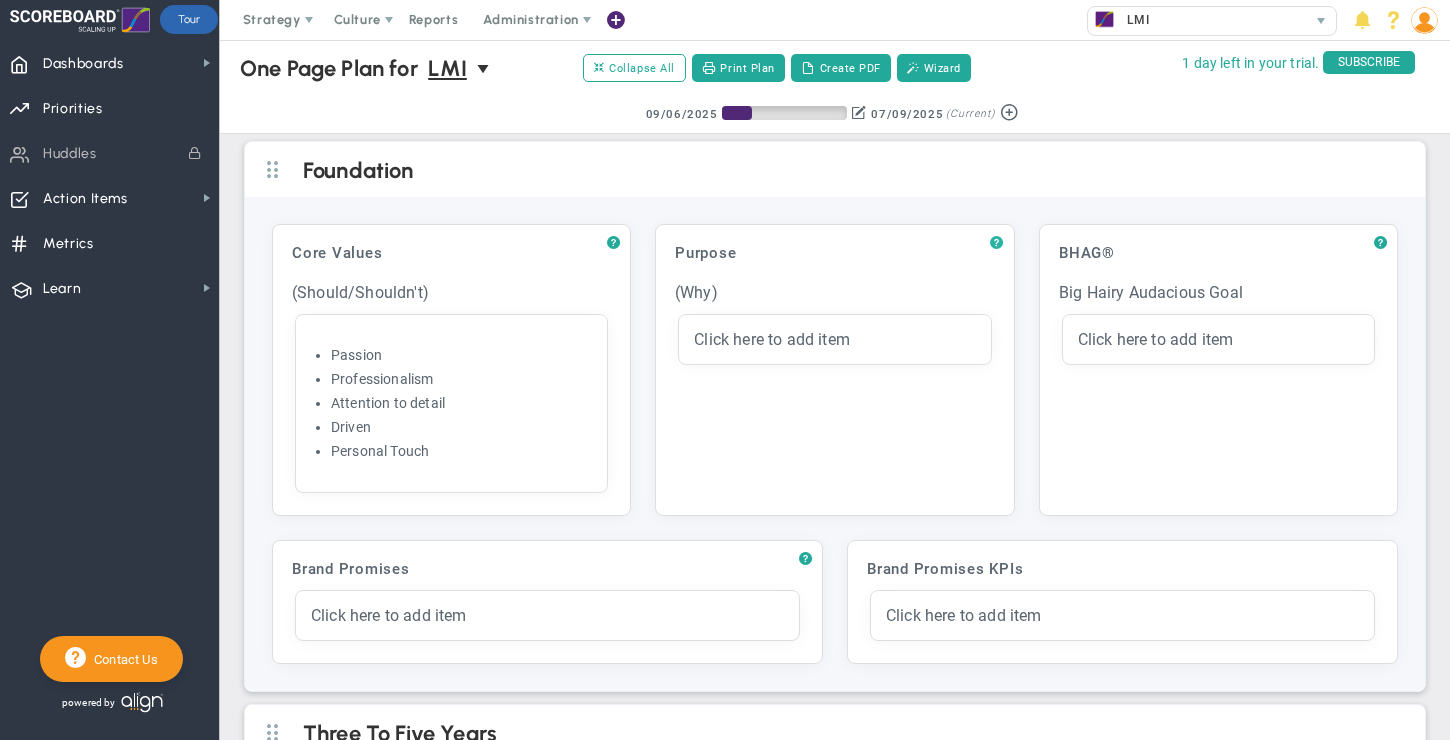 click on "?" at bounding box center (613, 243) 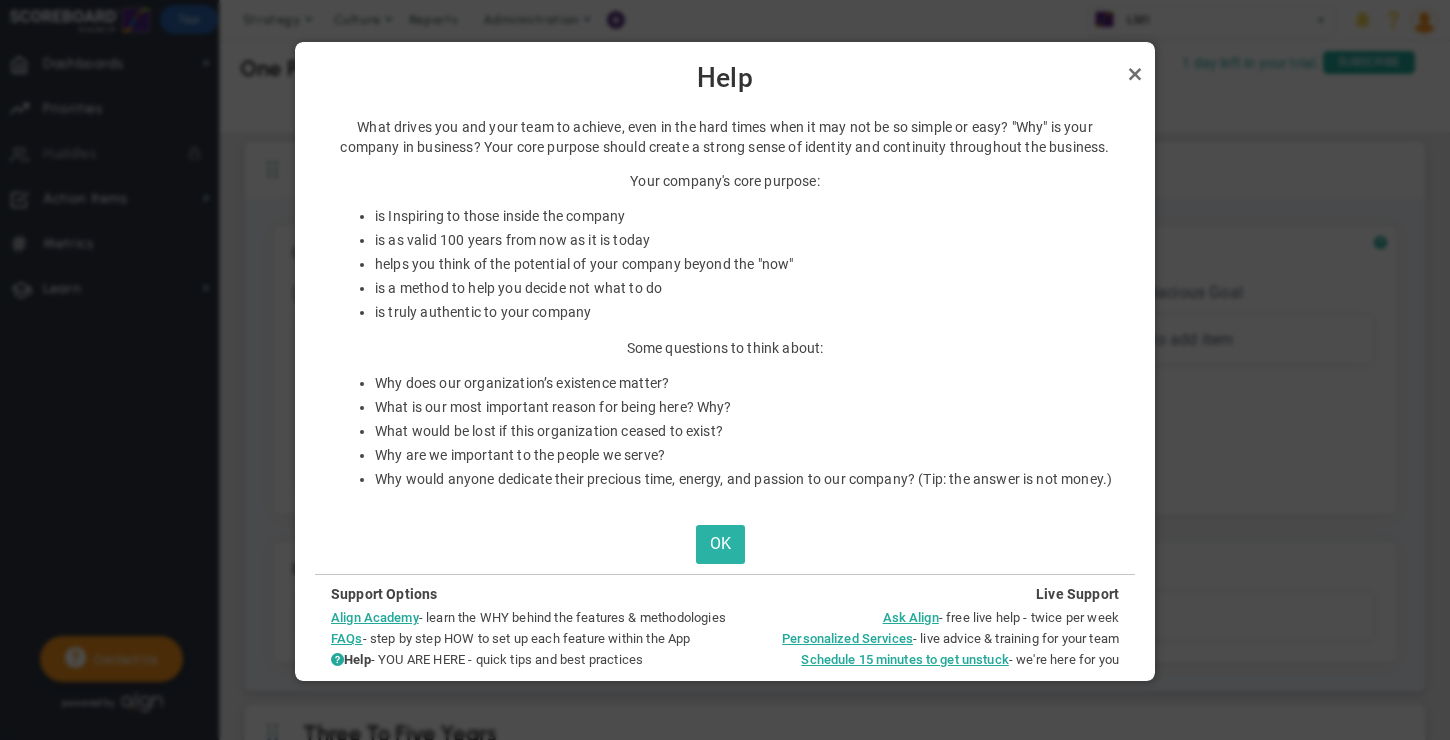 click on "OK" at bounding box center [720, 544] 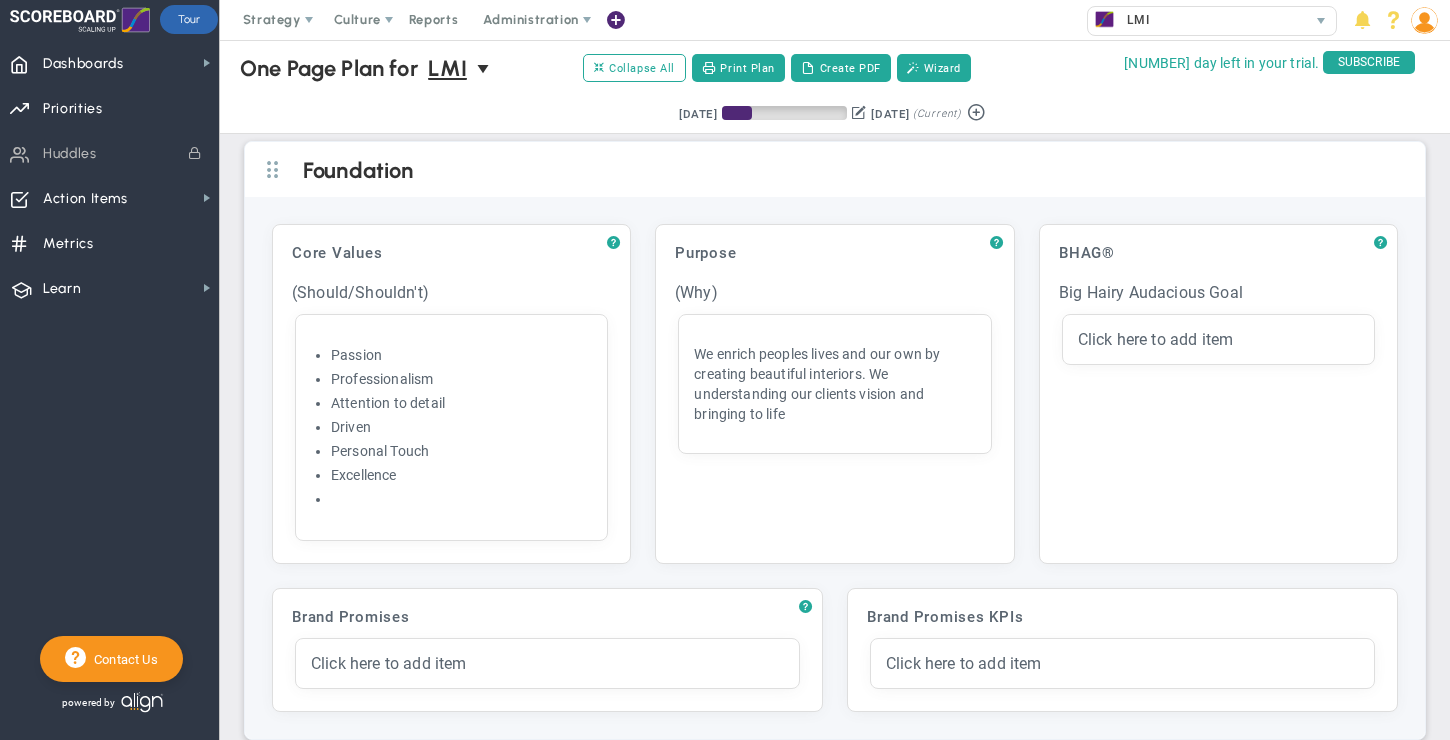 scroll, scrollTop: 0, scrollLeft: 0, axis: both 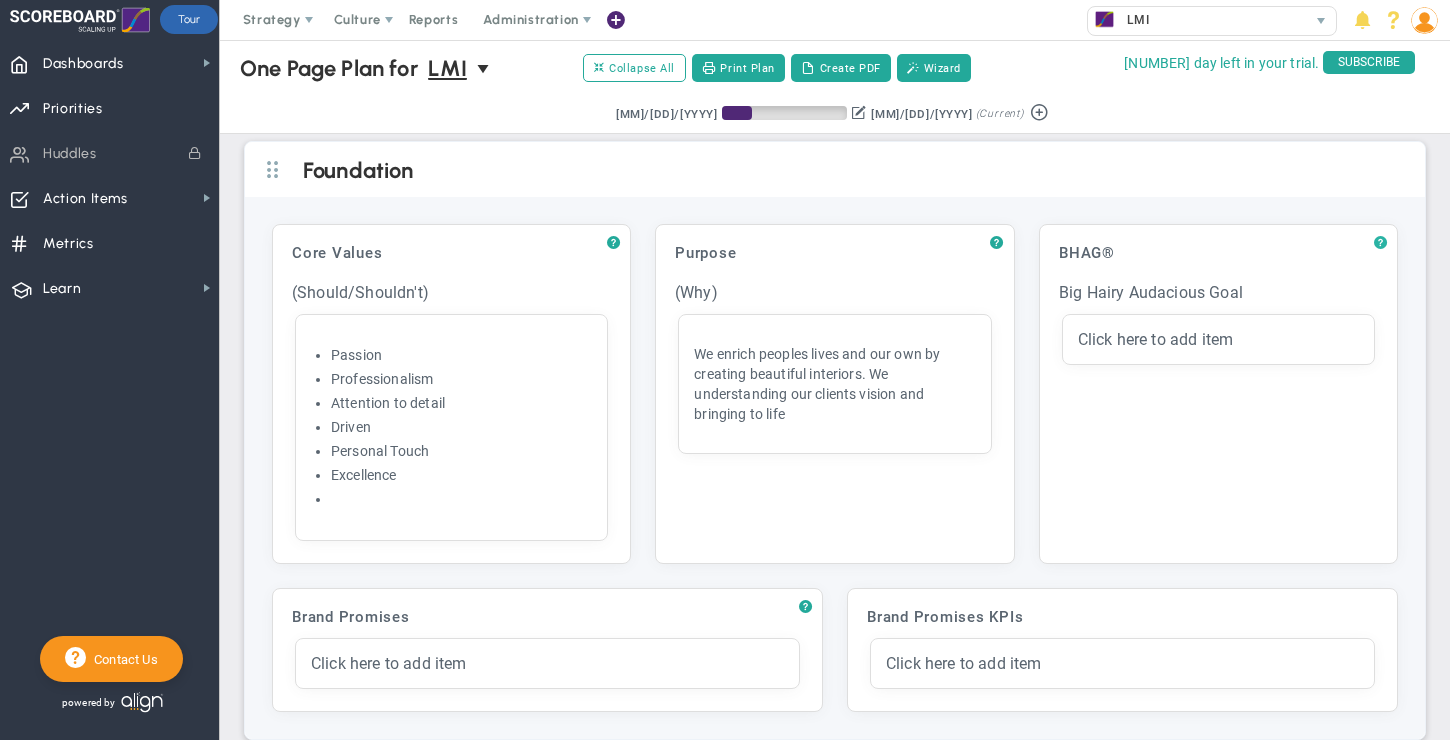 click on "?" at bounding box center (613, 243) 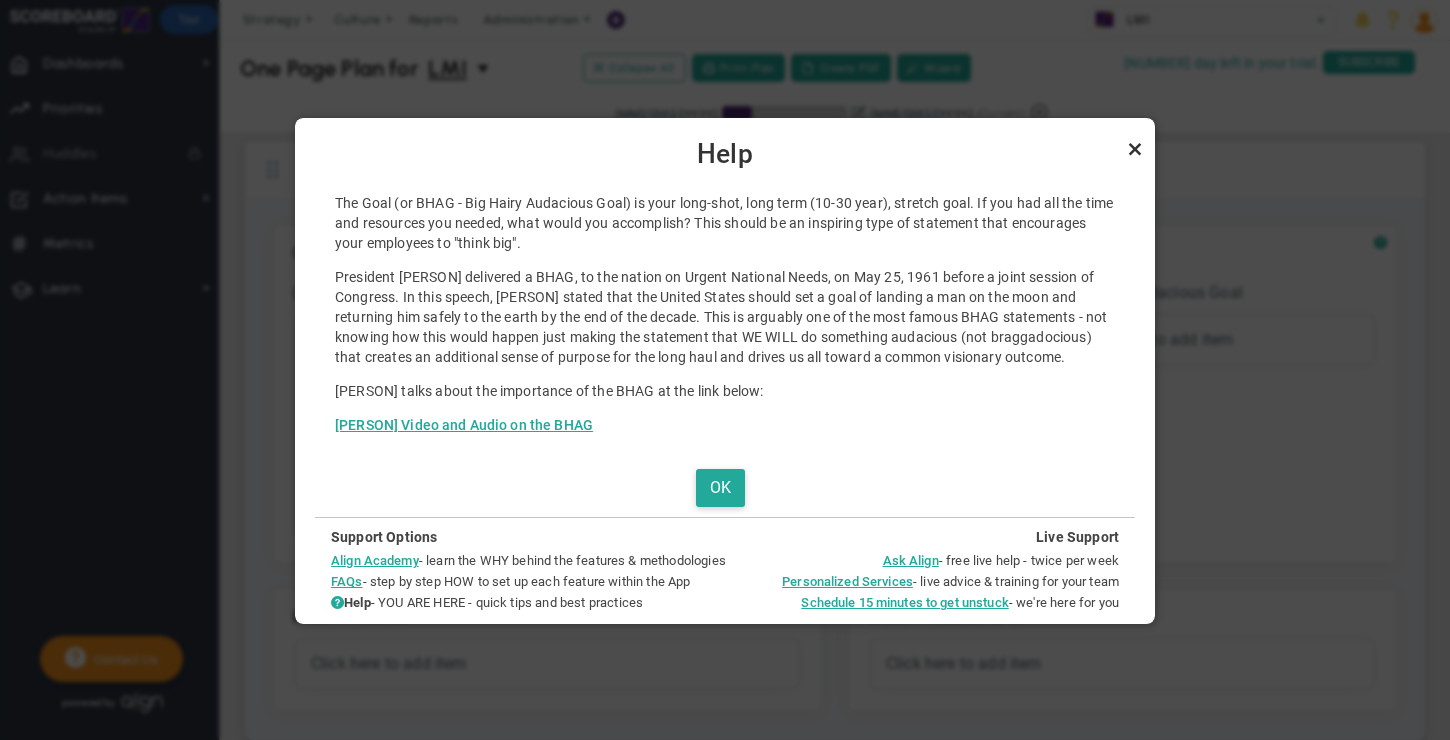 click at bounding box center (1135, 149) 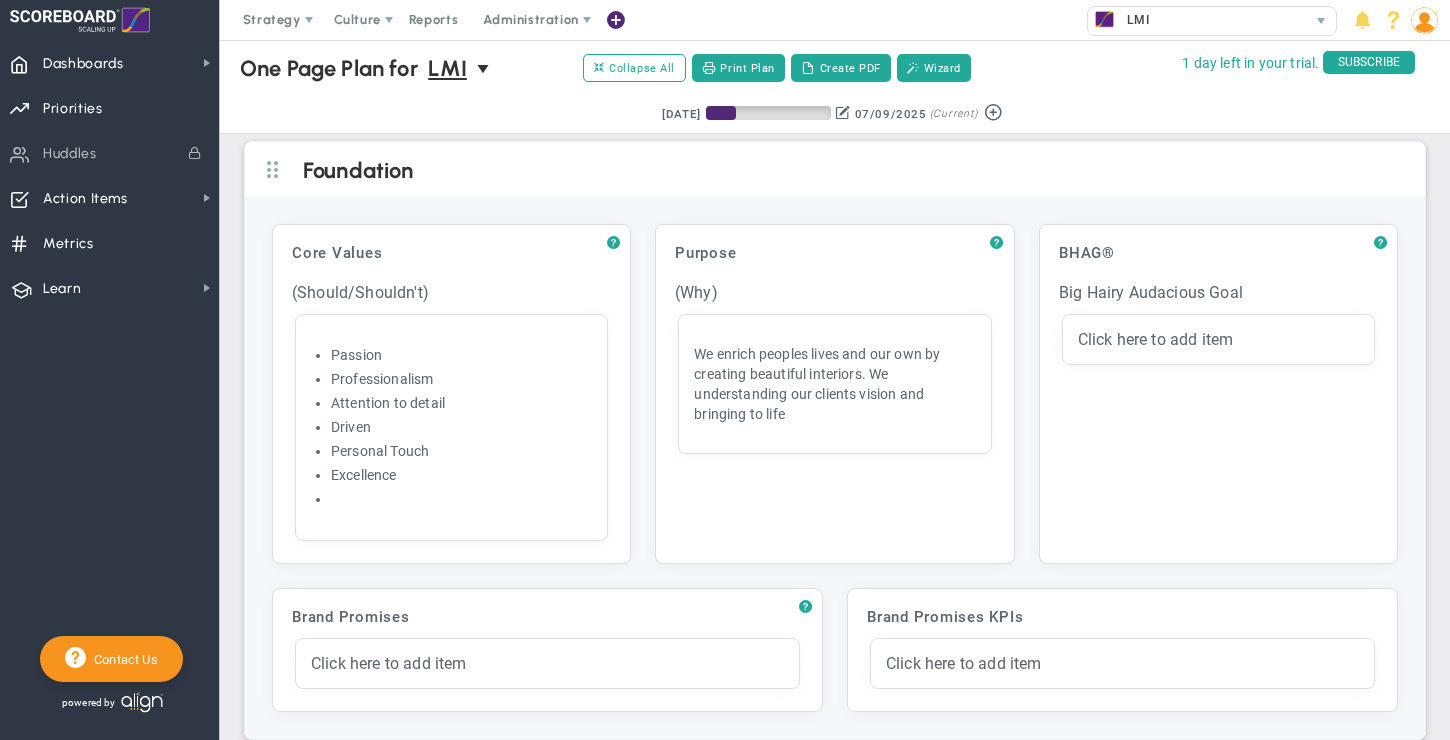 scroll, scrollTop: 0, scrollLeft: 0, axis: both 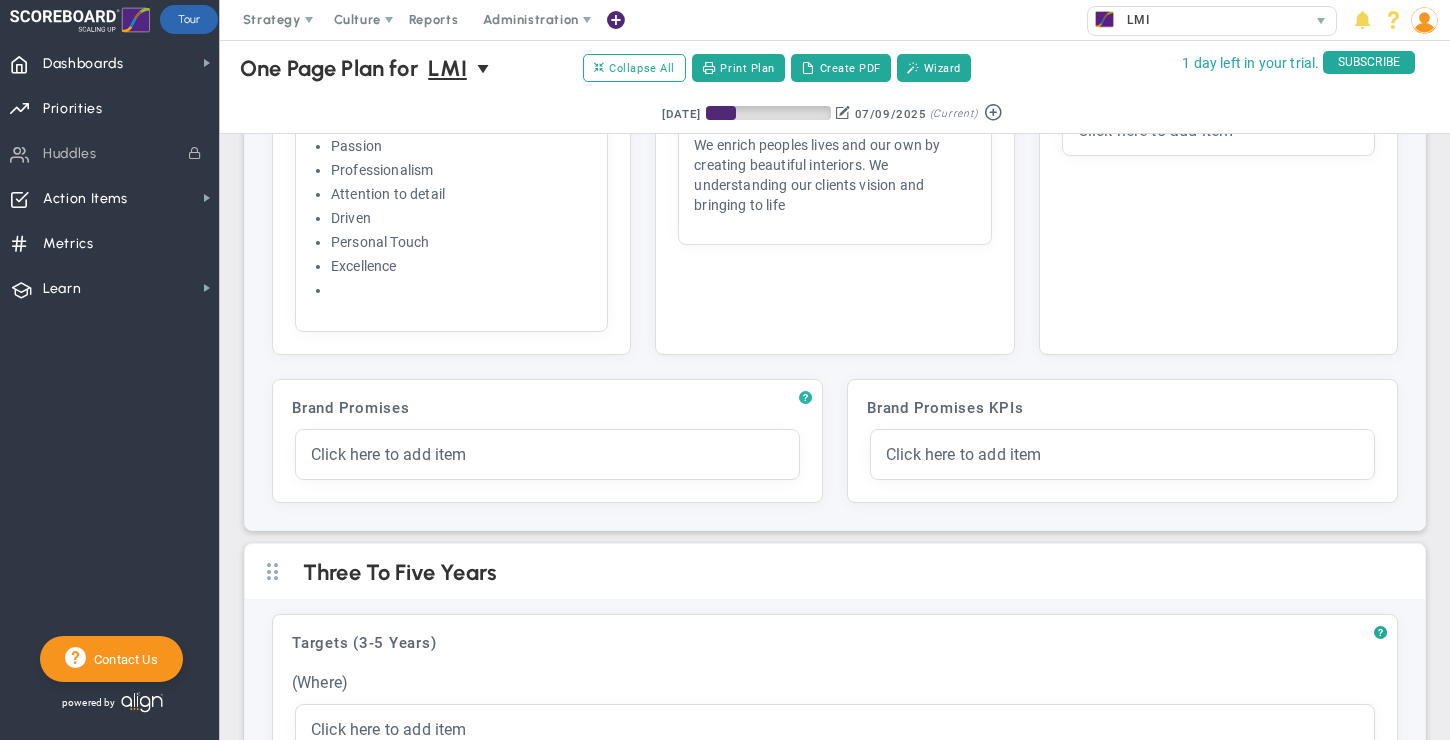 click on "?" at bounding box center (613, 34) 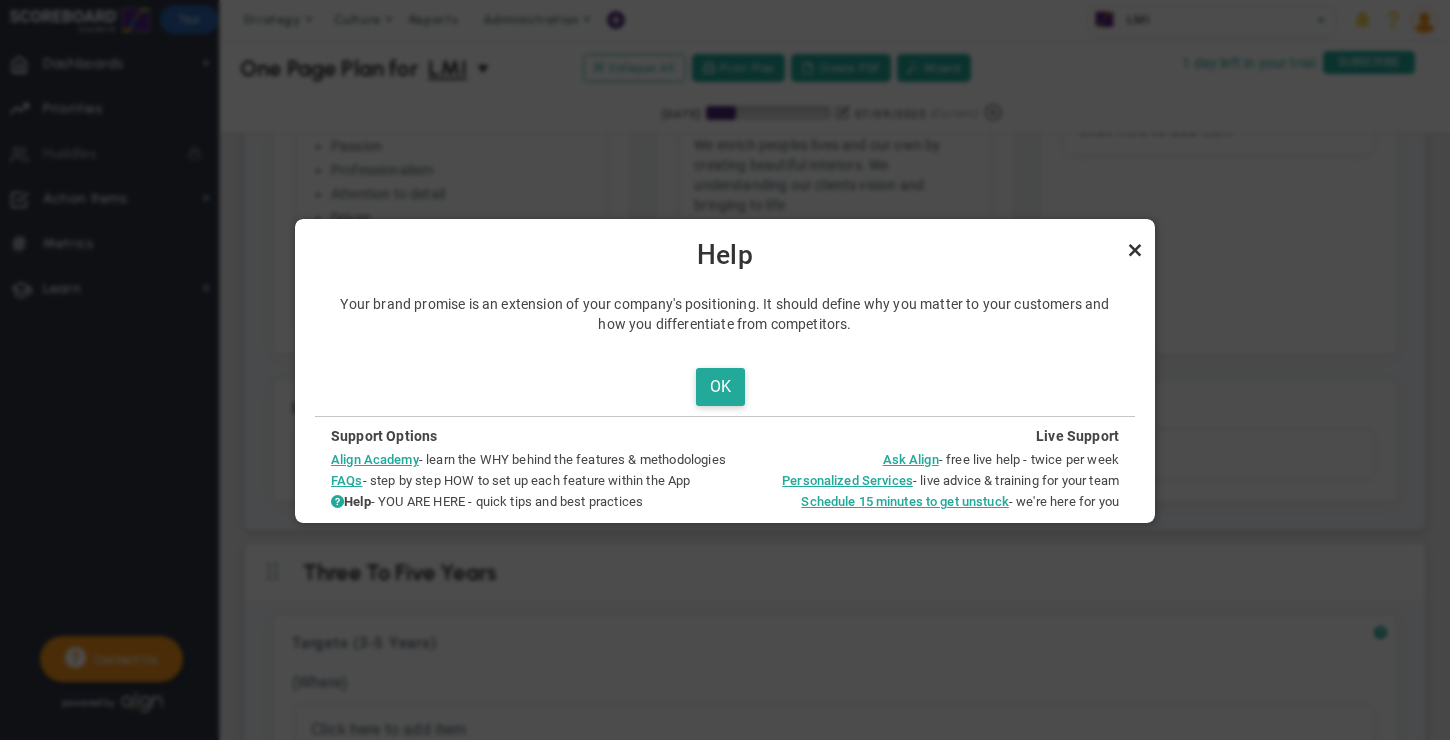 click at bounding box center [1135, 250] 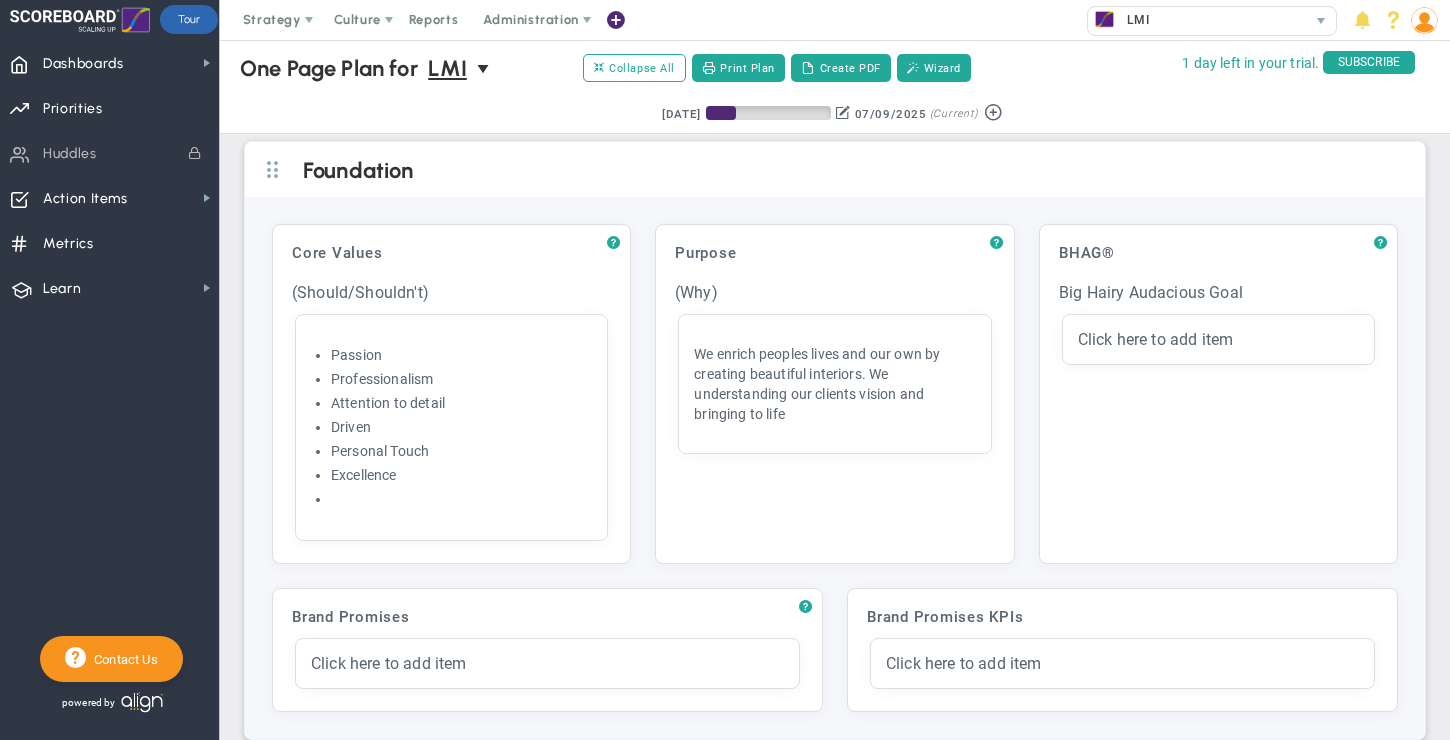 scroll, scrollTop: 0, scrollLeft: 0, axis: both 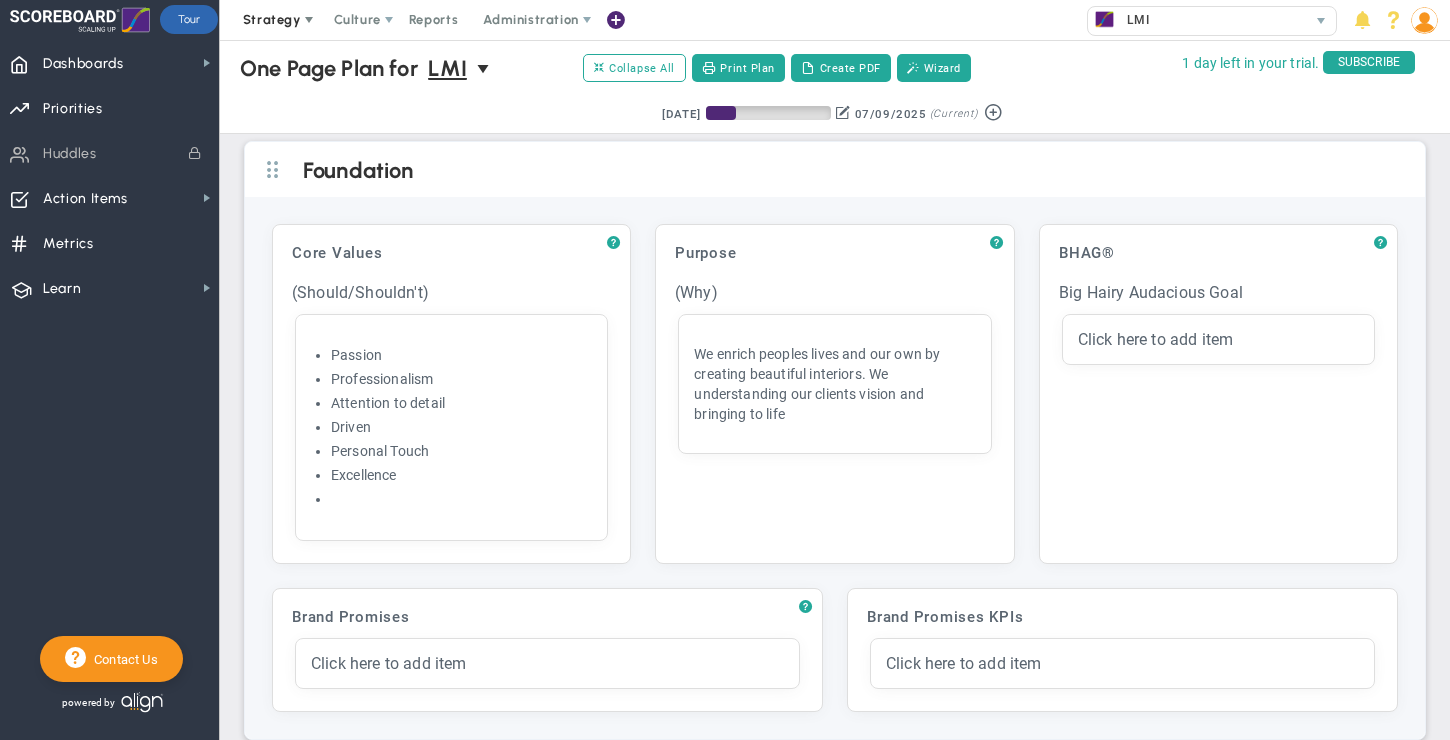 click at bounding box center (309, 20) 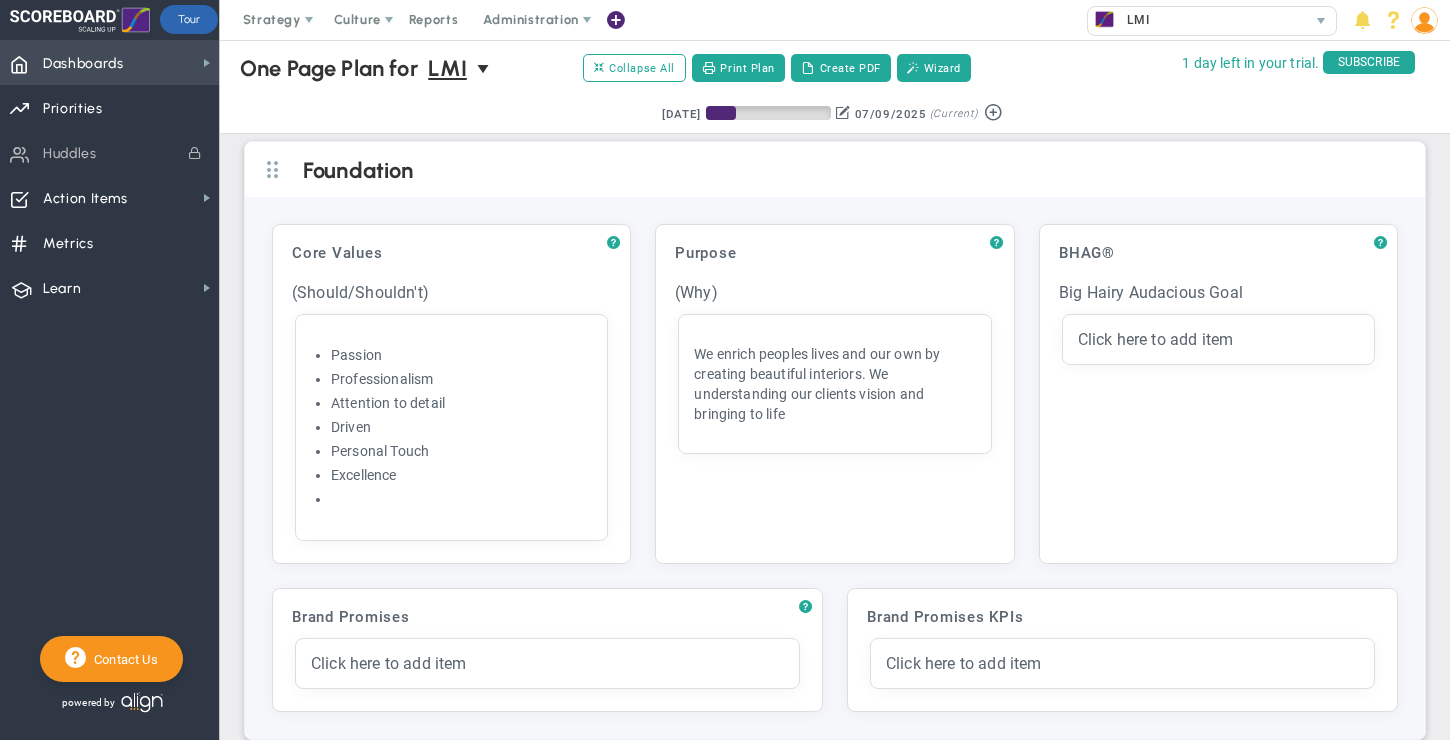click on "Dashboards Dashboards" at bounding box center (109, 62) 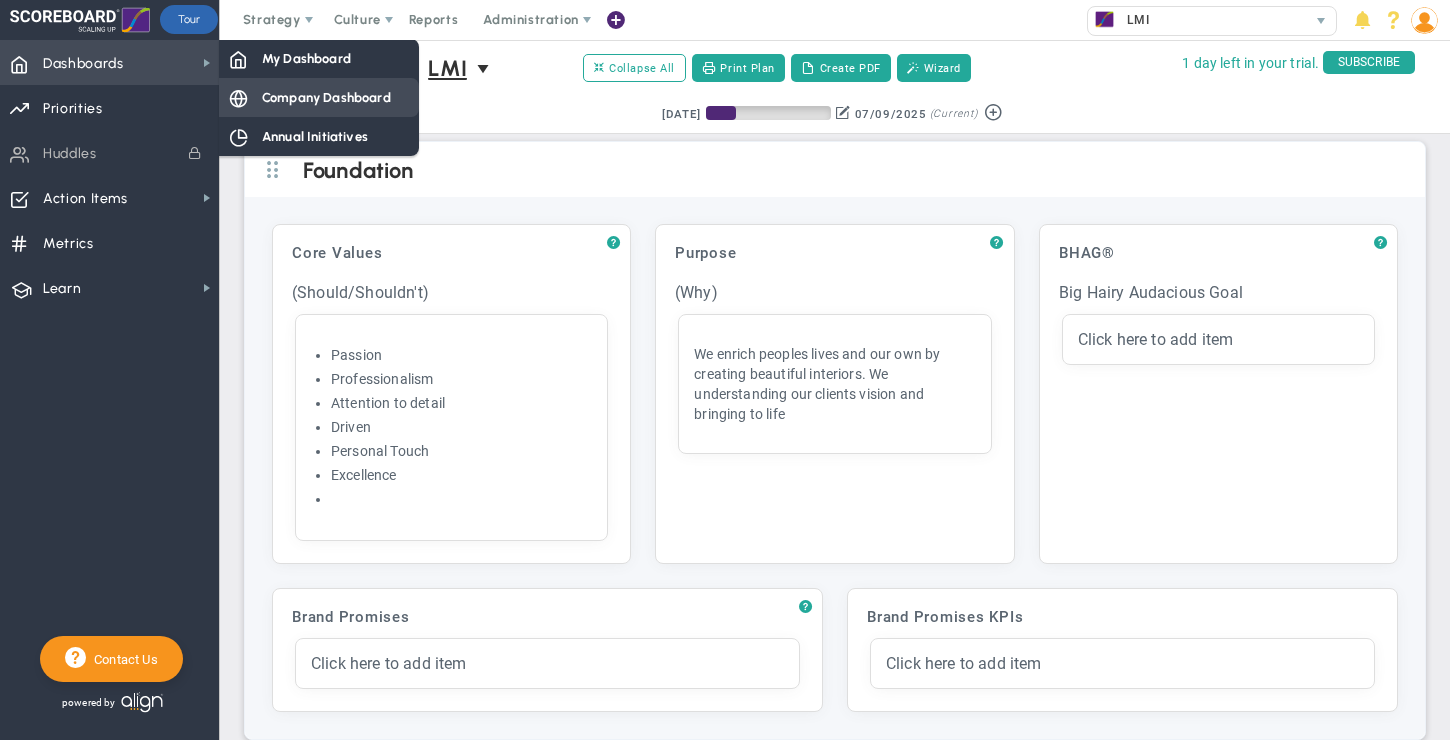 click on "Company Dashboard" at bounding box center [306, 58] 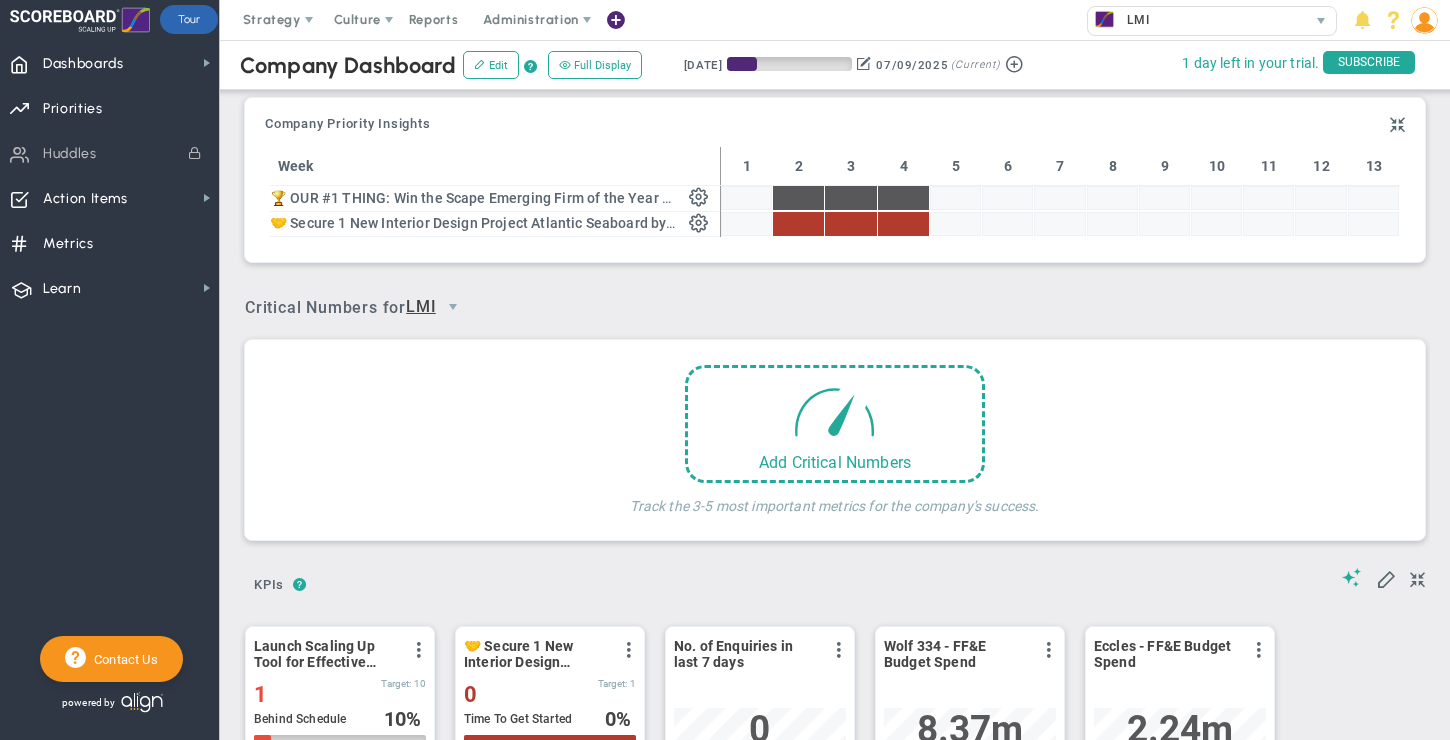 scroll, scrollTop: 999930, scrollLeft: 999828, axis: both 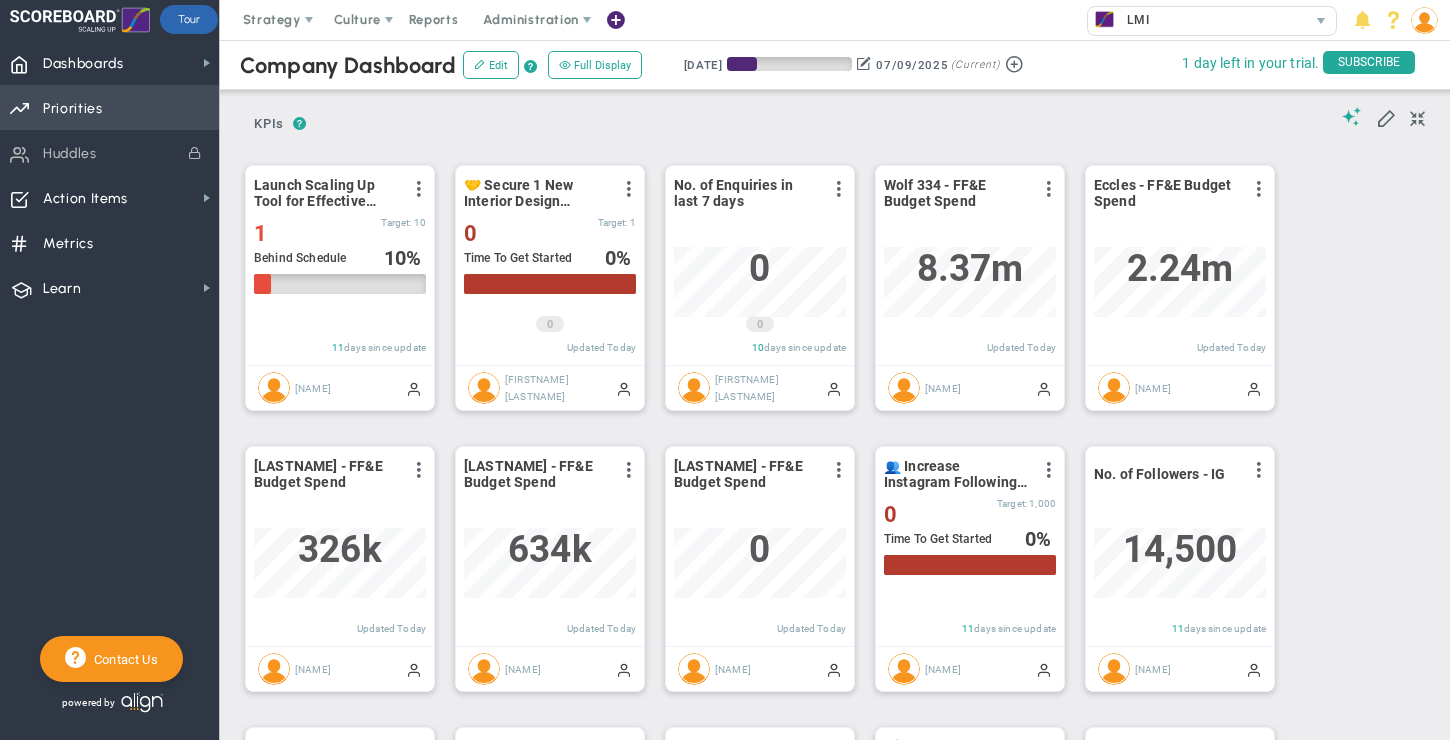 click on "Priorities" at bounding box center [73, 109] 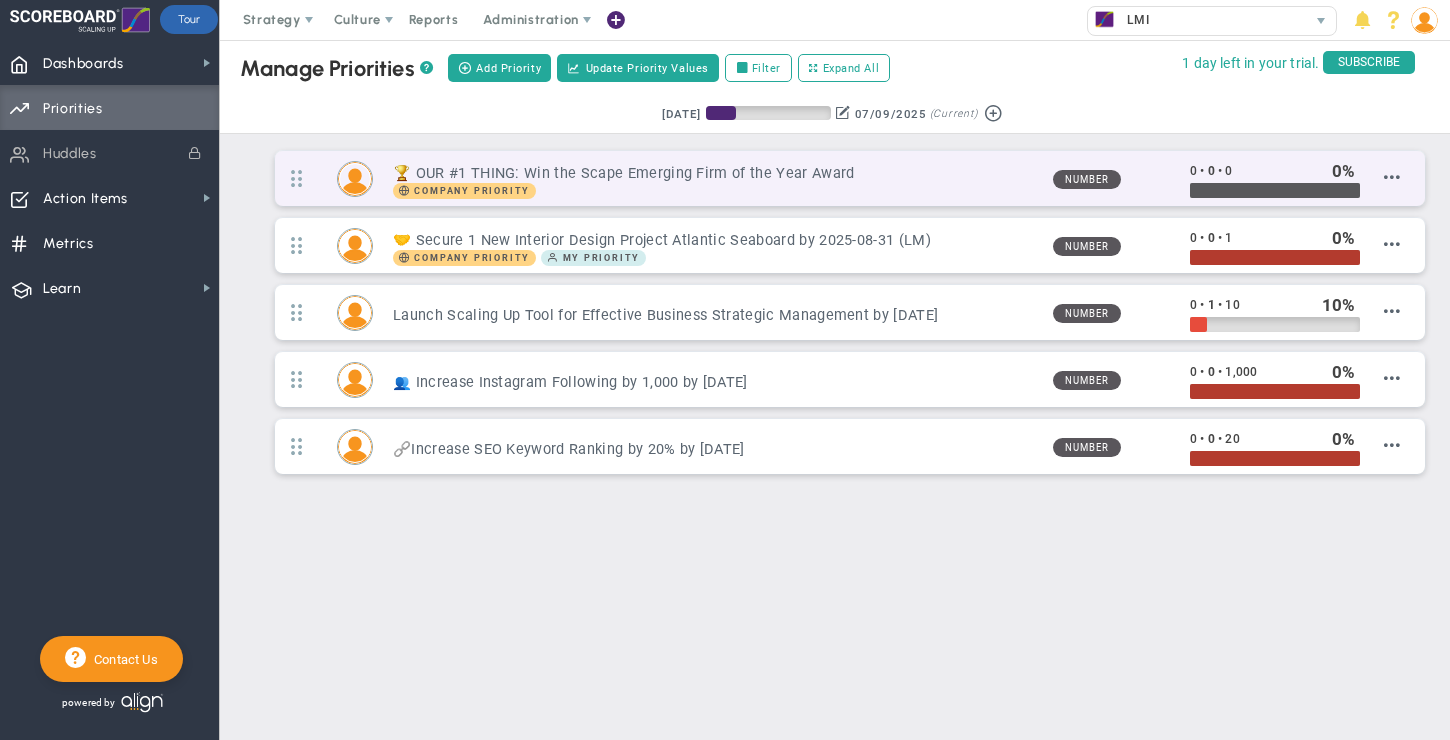 click on "🏆 OUR #1 THING: Win the Scape Emerging Firm of the Year Award" at bounding box center [715, 173] 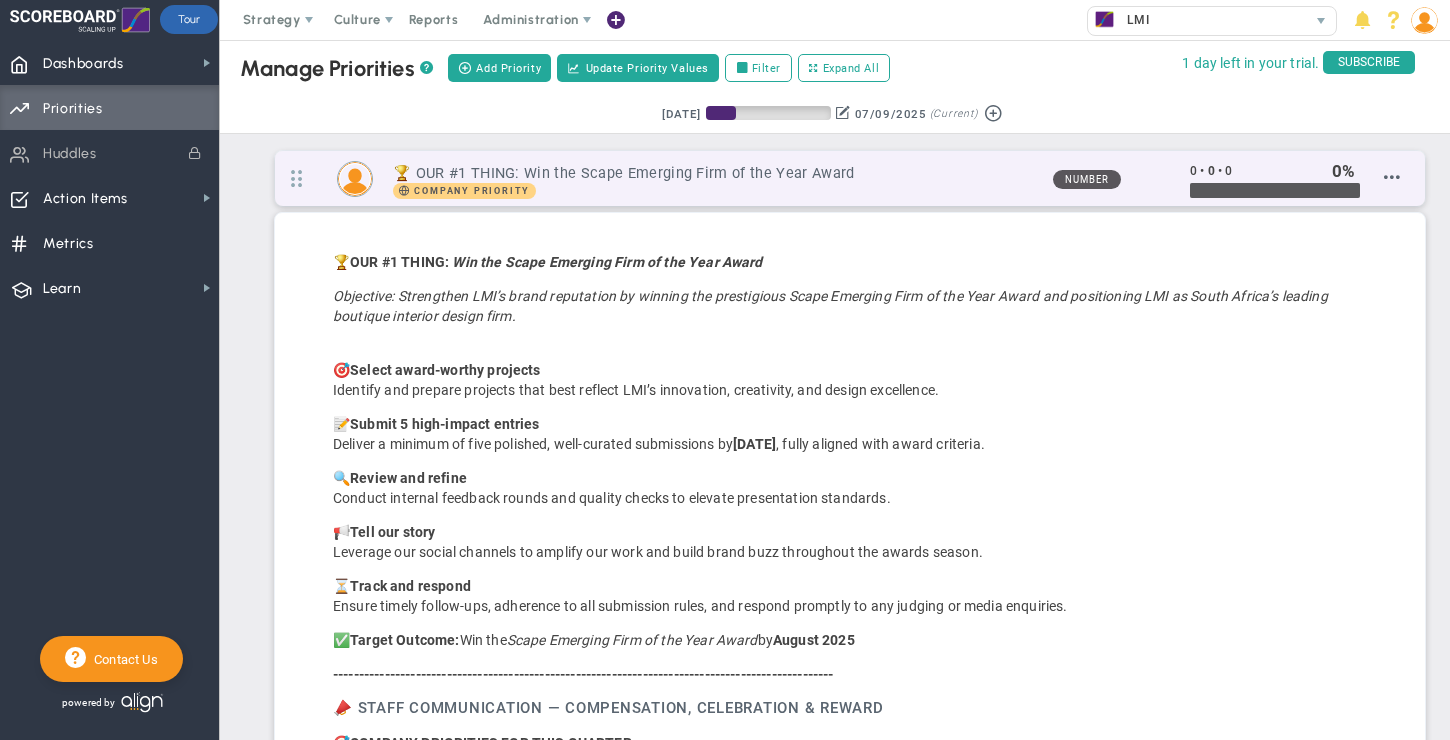 scroll, scrollTop: 999770, scrollLeft: 998930, axis: both 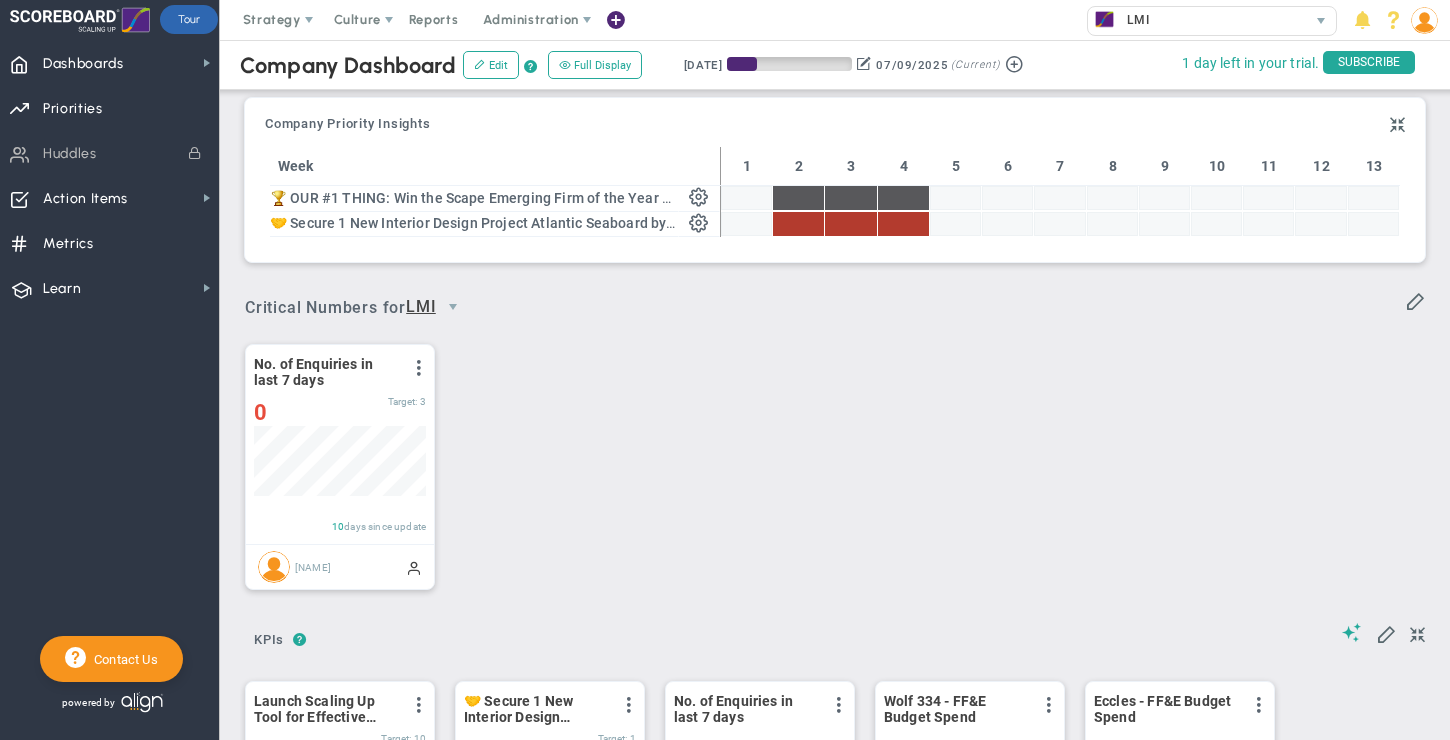 click on "🏆 Secure 1 New Interior Design Project Atlantic Seaboard by 2025-08-31 (LM)" at bounding box center (474, 225) 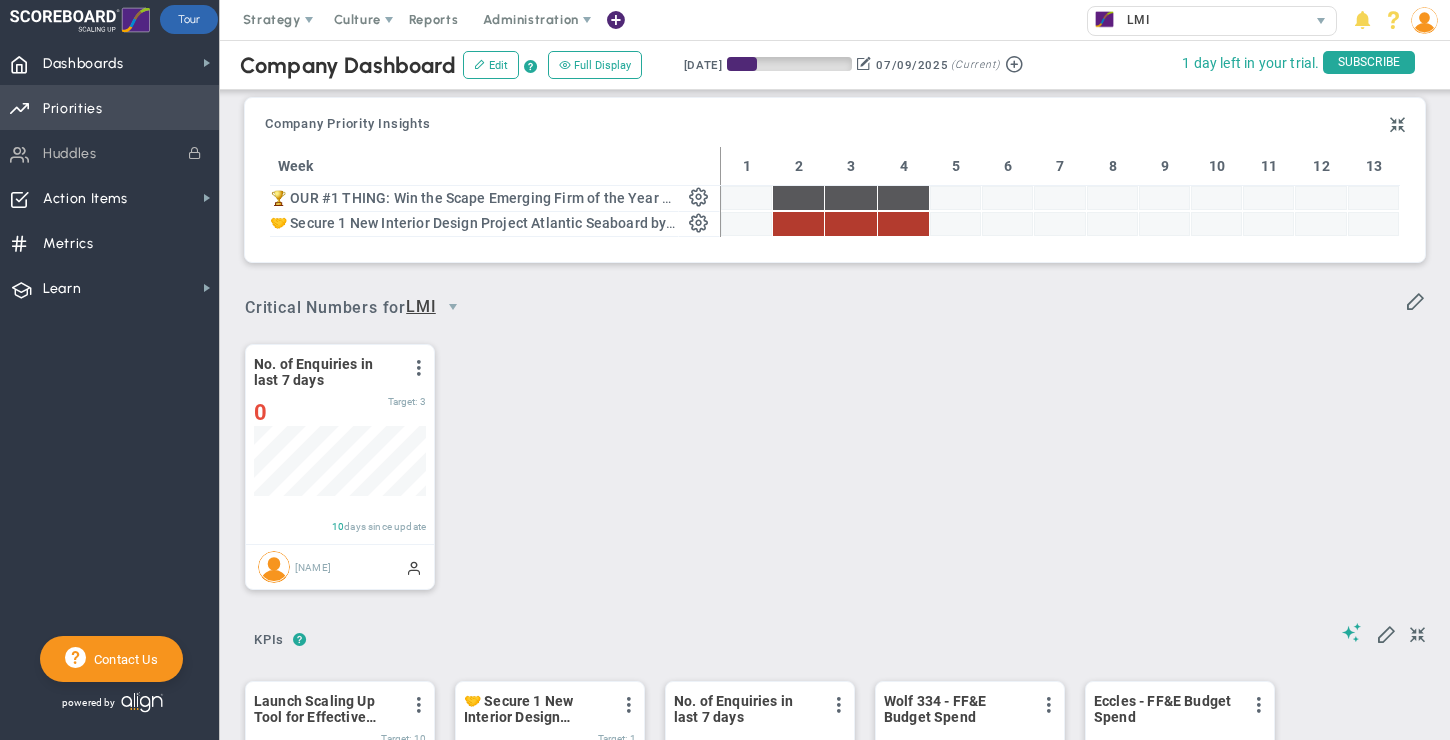 click on "Priorities" at bounding box center (73, 109) 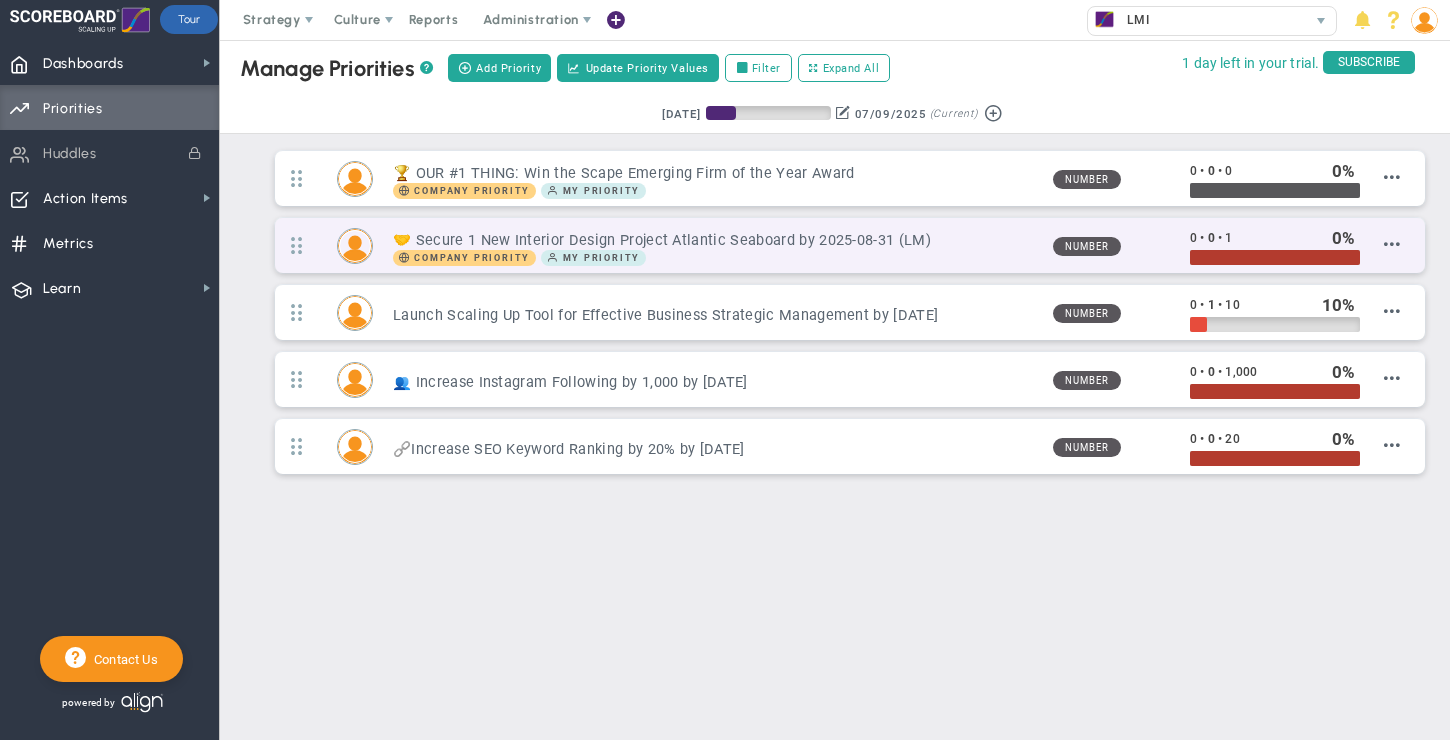 click on "🏆 Secure 1 New Interior Design Project Atlantic Seaboard by 2025-08-31 (LM)" at bounding box center [715, 240] 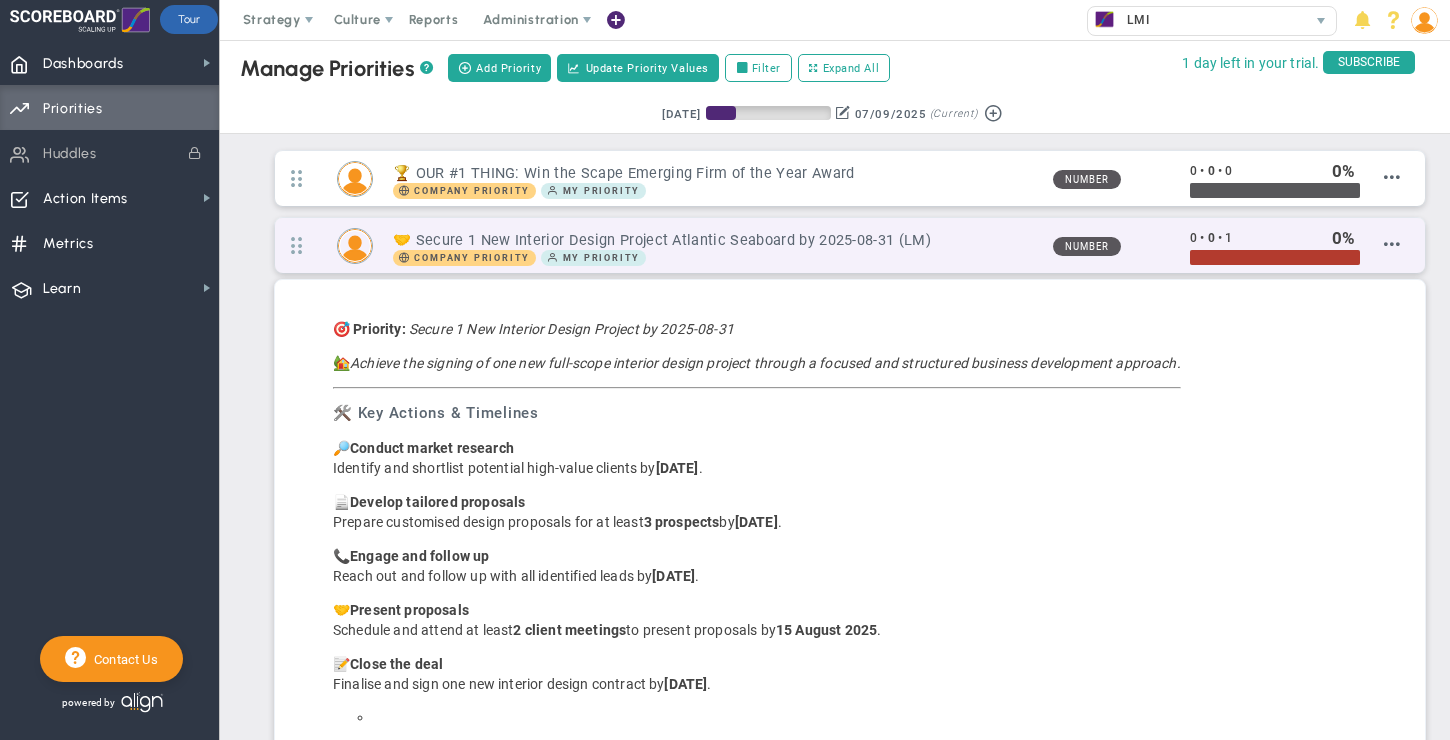 scroll, scrollTop: 999770, scrollLeft: 998930, axis: both 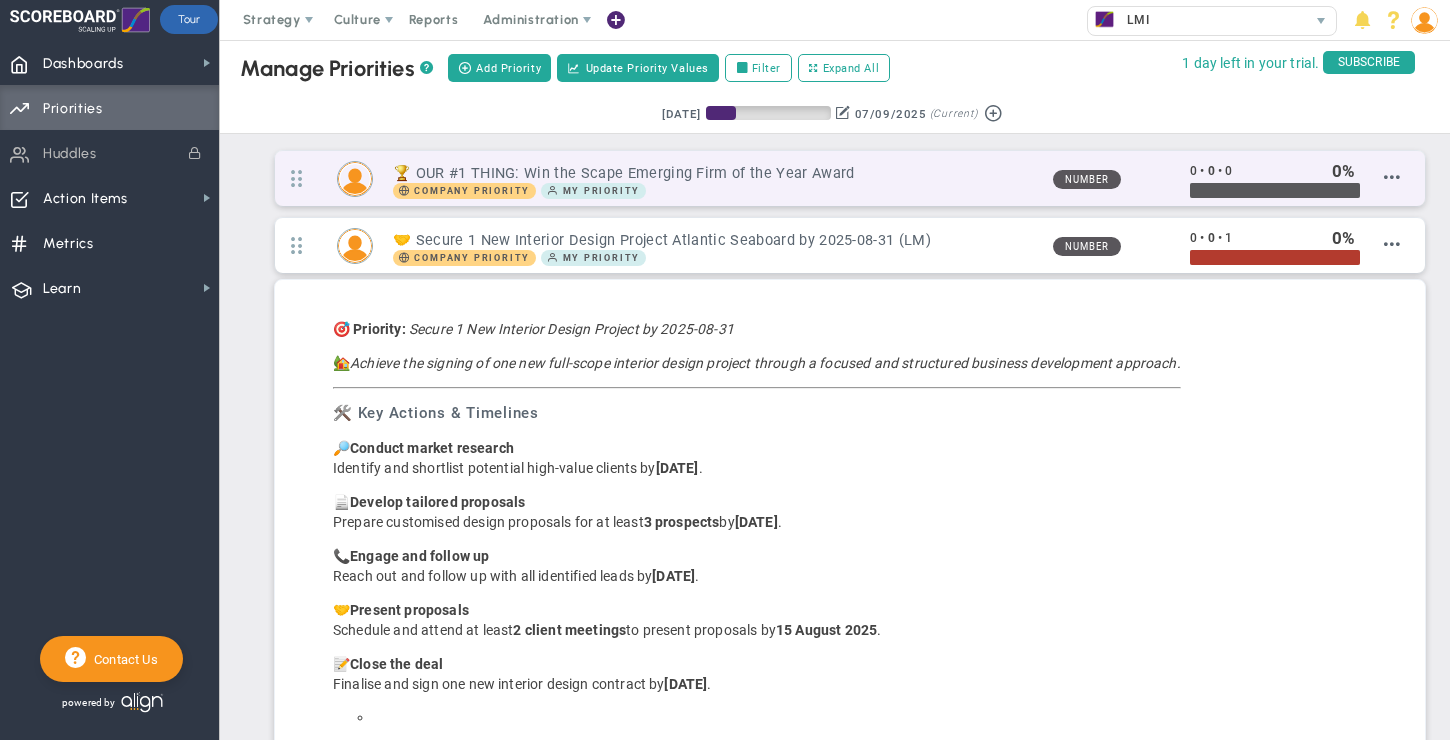 click on "🏆 OUR #1 THING: Win the Scape Emerging Firm of the Year Award" at bounding box center [715, 173] 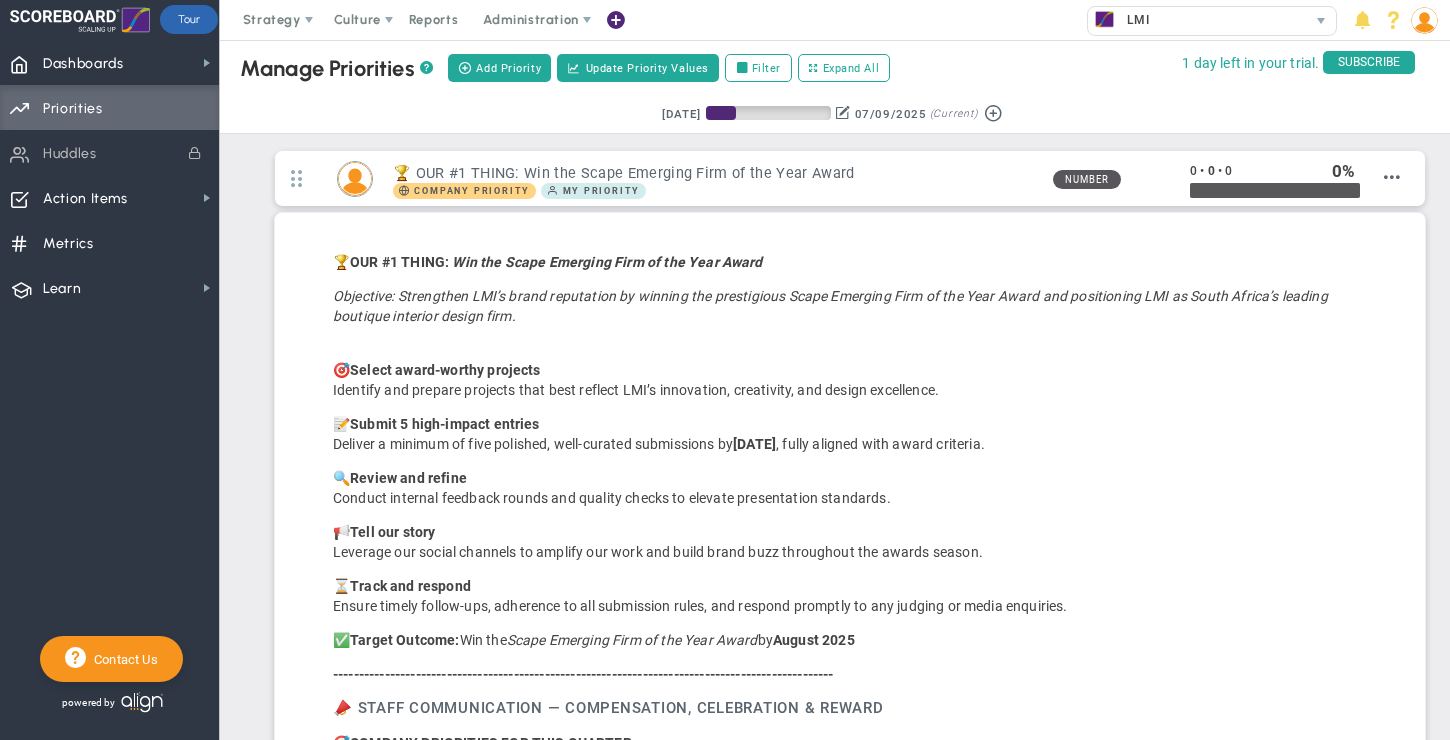 scroll, scrollTop: 999770, scrollLeft: 998930, axis: both 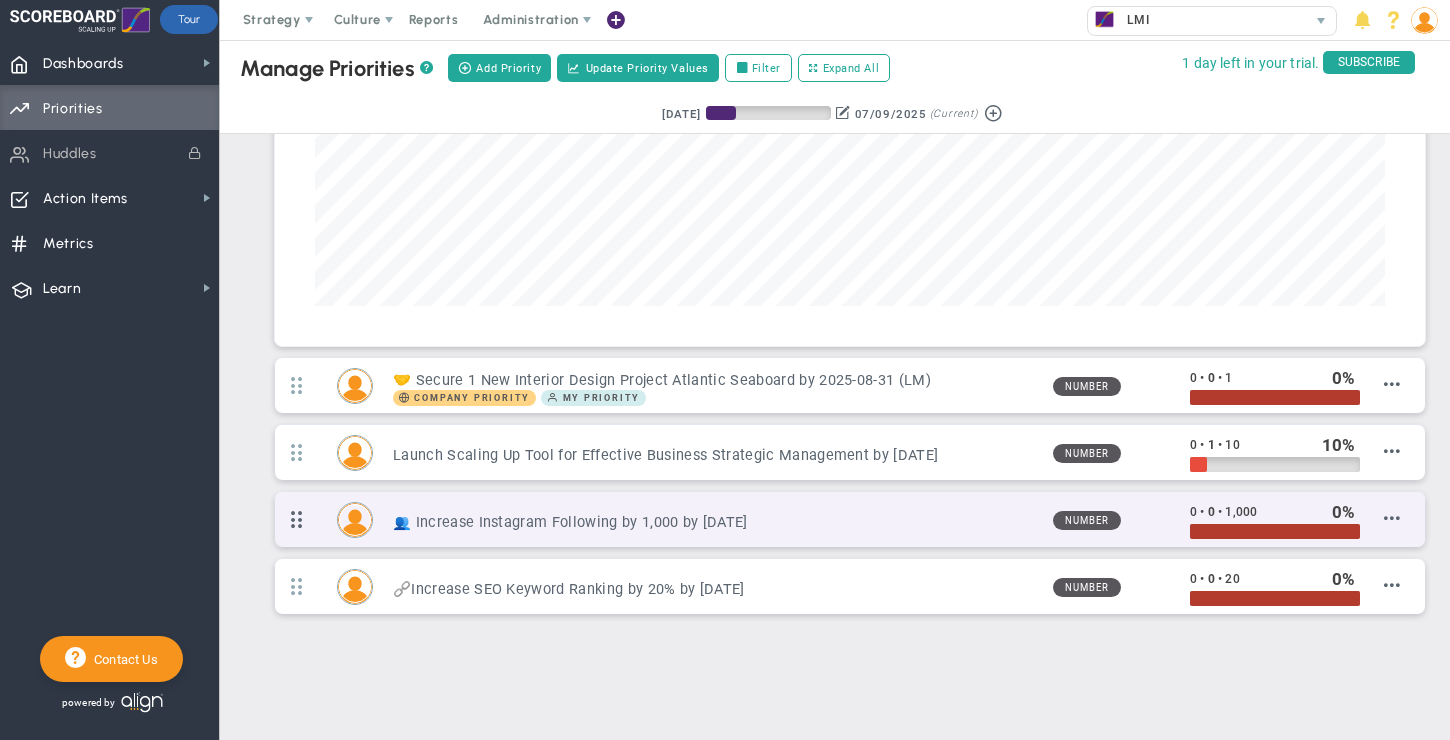 click at bounding box center [296, 519] 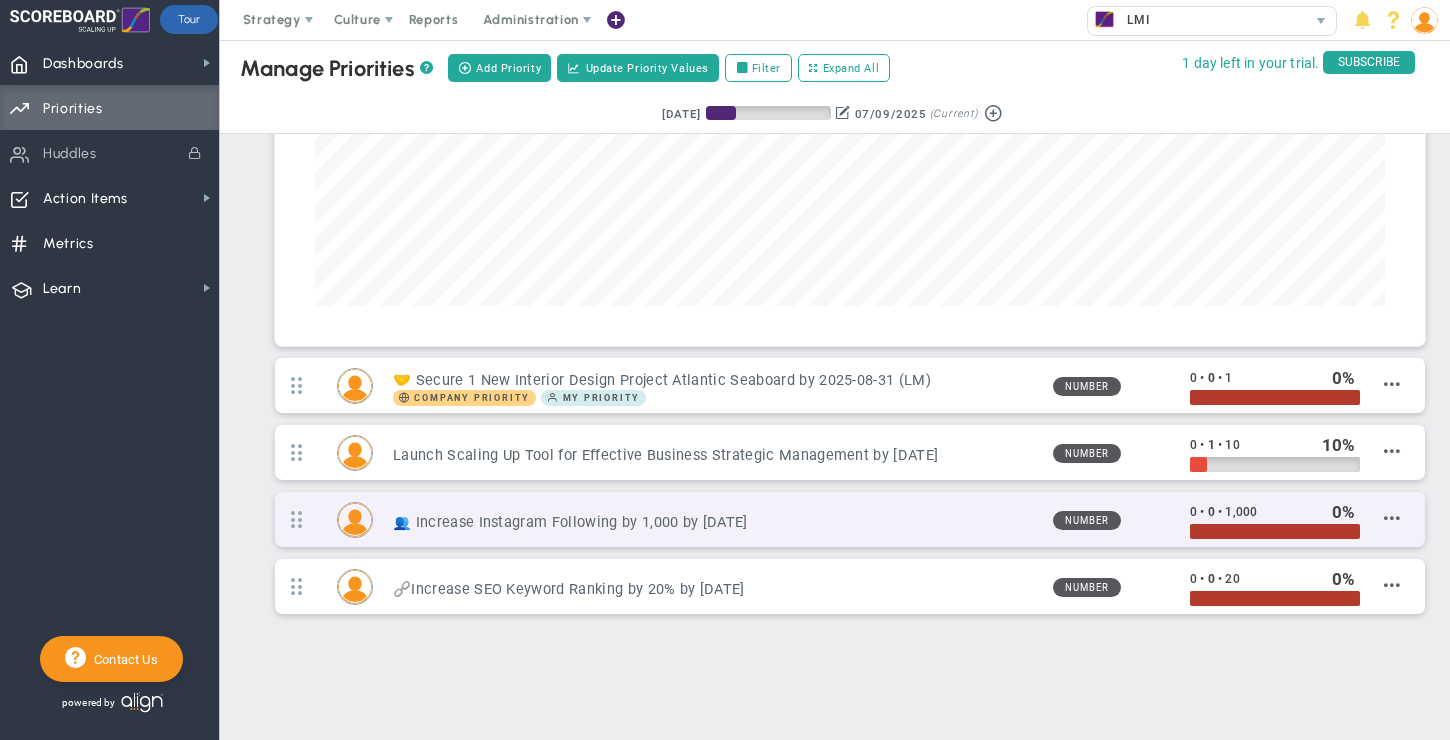 click on "👥 Increase Instagram Following by 1,000 by 2025-08-31 (T)" at bounding box center [715, 380] 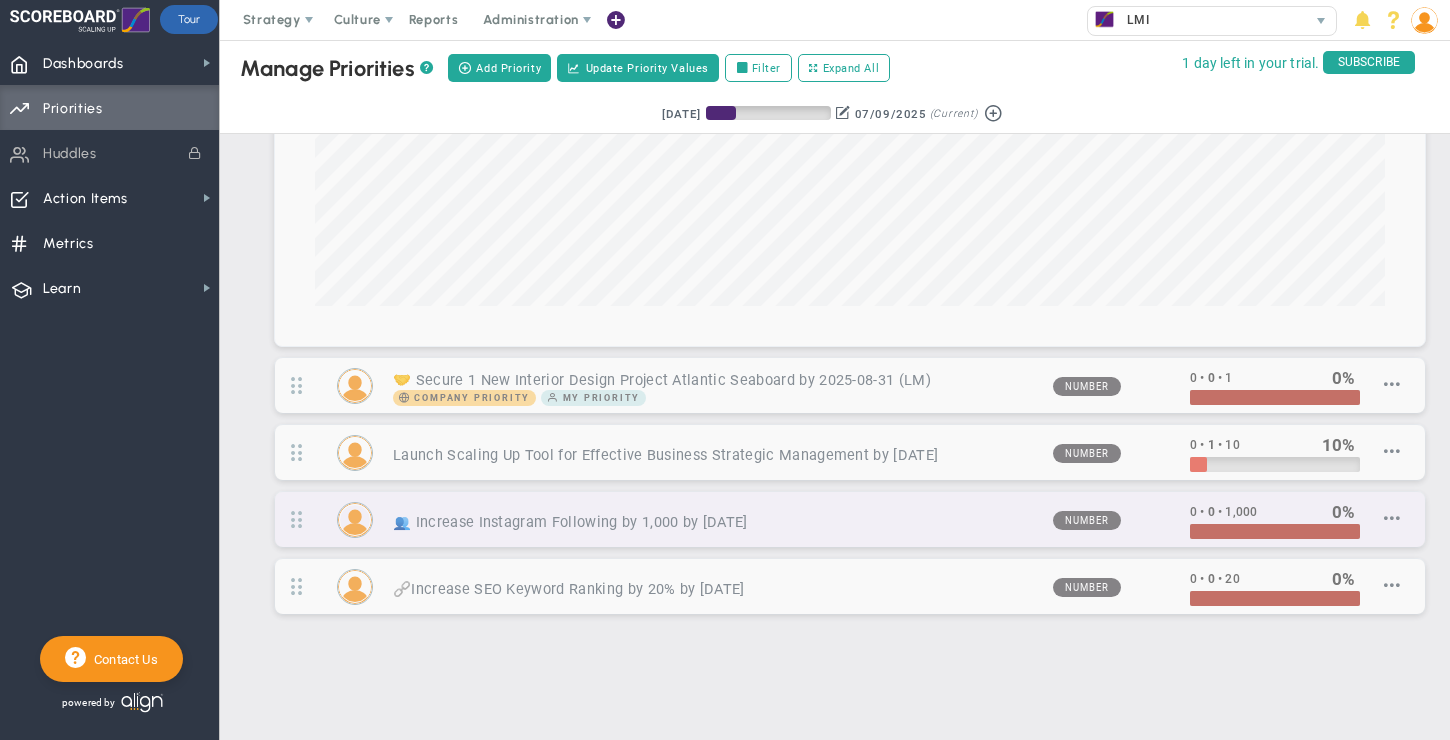 scroll, scrollTop: 644, scrollLeft: 0, axis: vertical 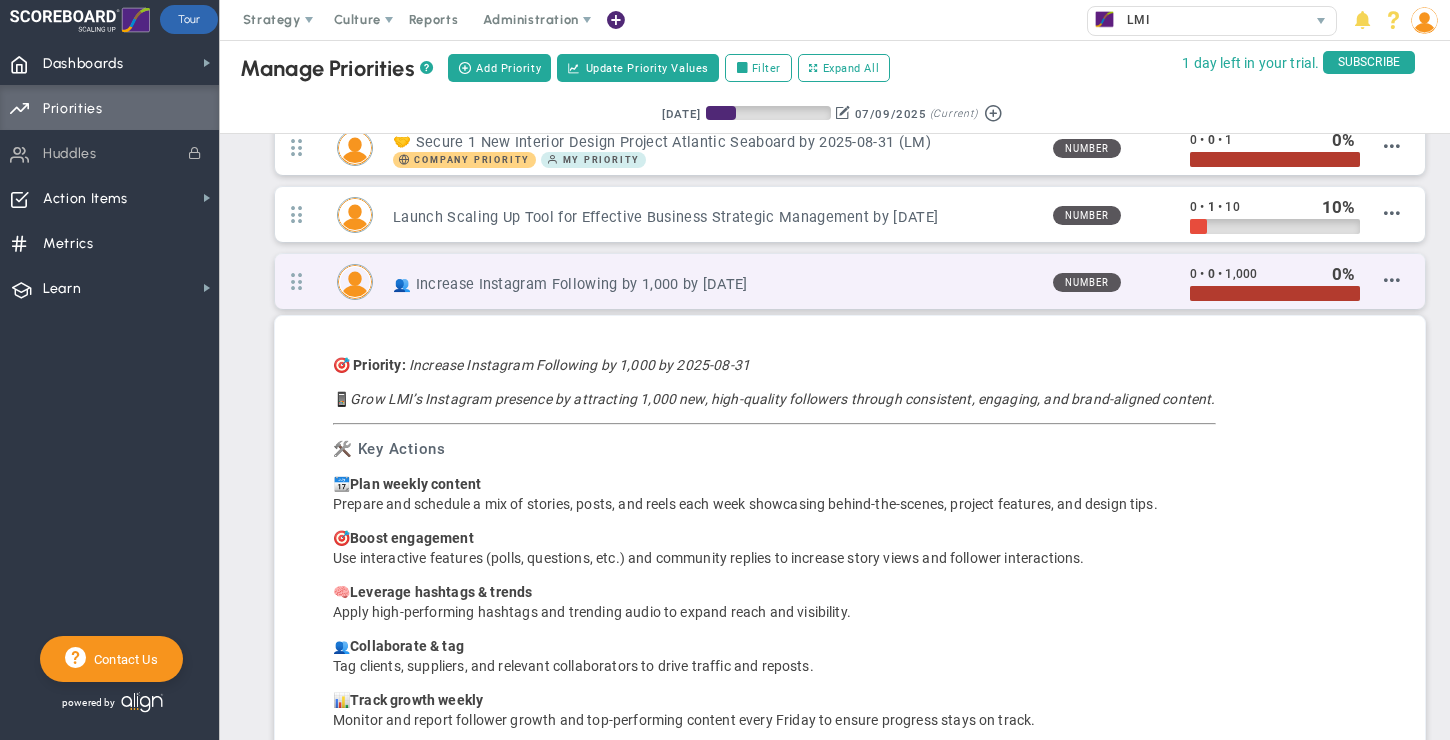click on "👥 Increase Instagram Following by 1,000 by 2025-08-31 (T)" at bounding box center [715, 284] 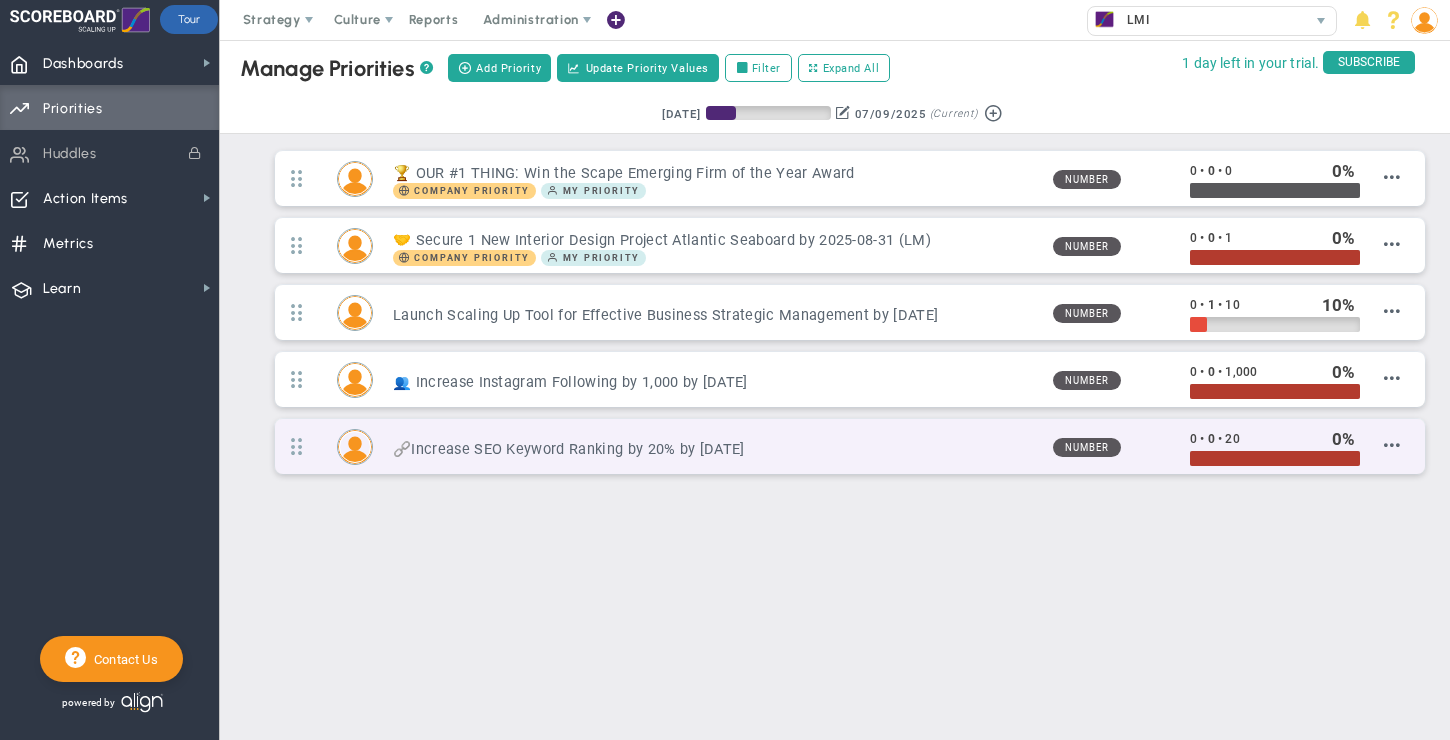 click on "🔗Increase SEO Keyword Ranking by 20% by 2025-08-31 (A)" at bounding box center [715, 449] 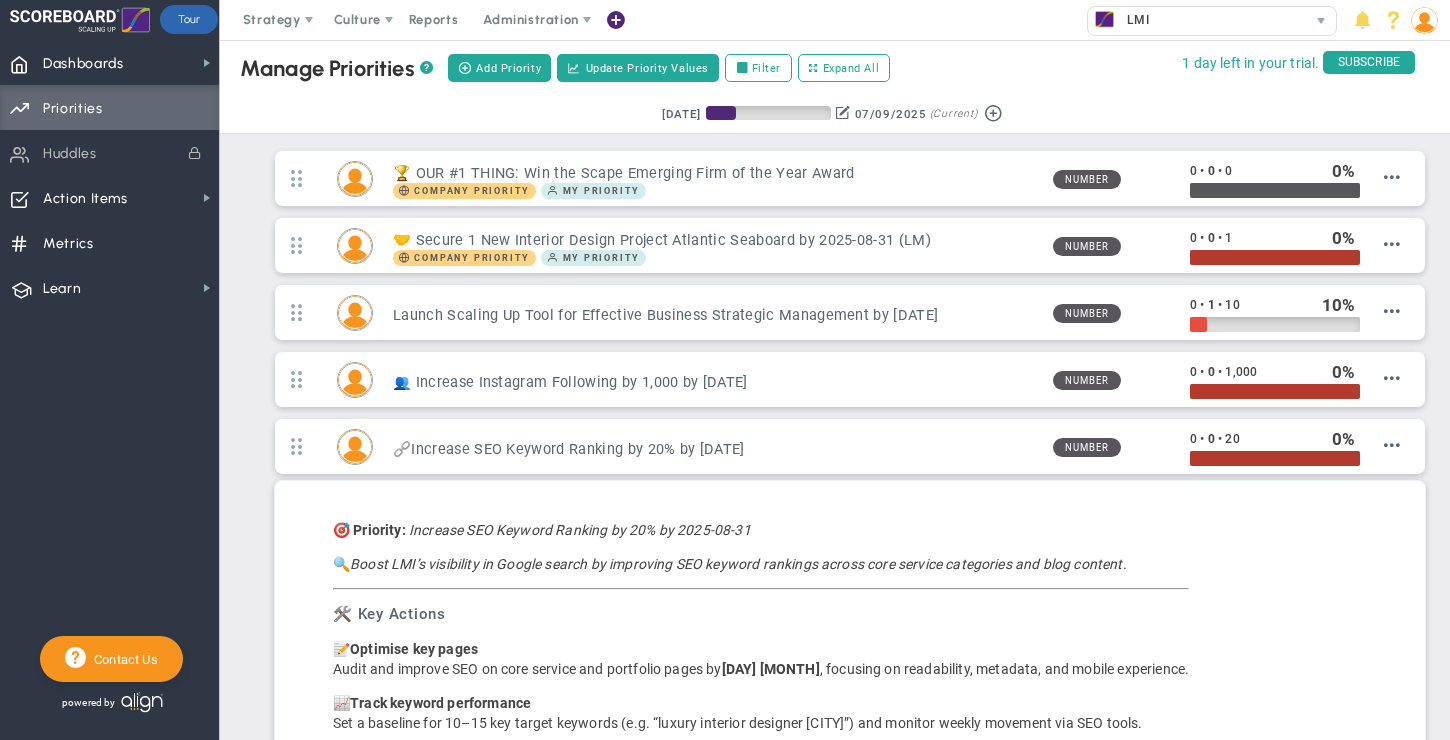 scroll, scrollTop: 999770, scrollLeft: 998930, axis: both 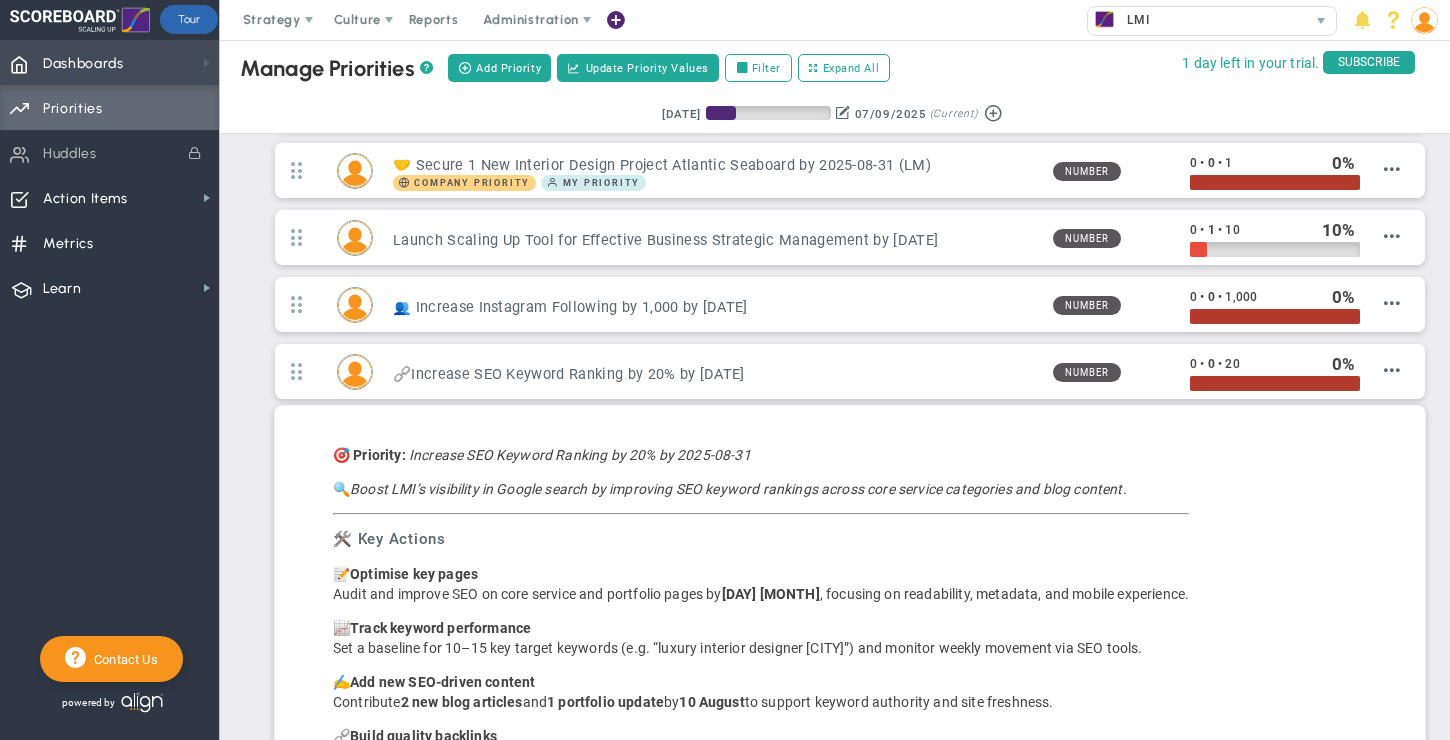 click at bounding box center (207, 63) 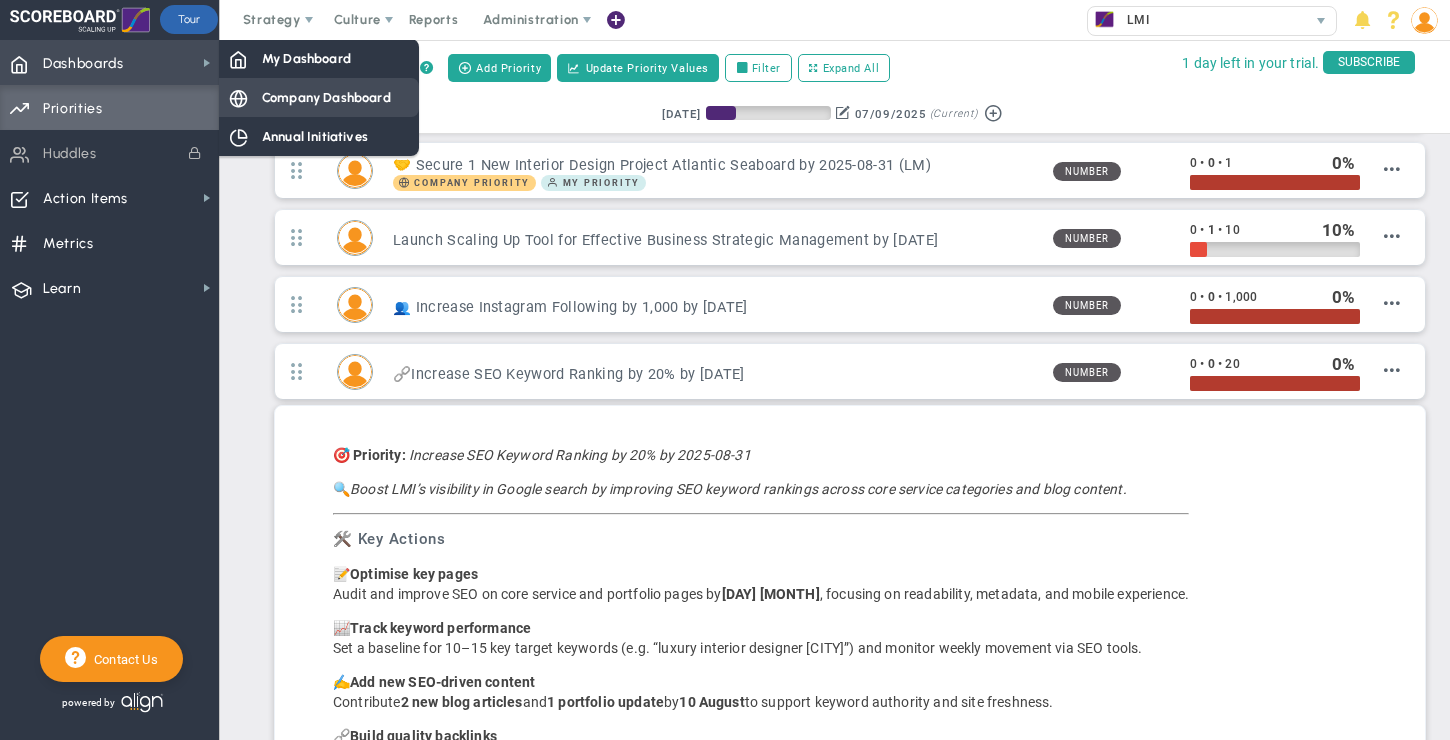 click on "Company Dashboard" at bounding box center (306, 58) 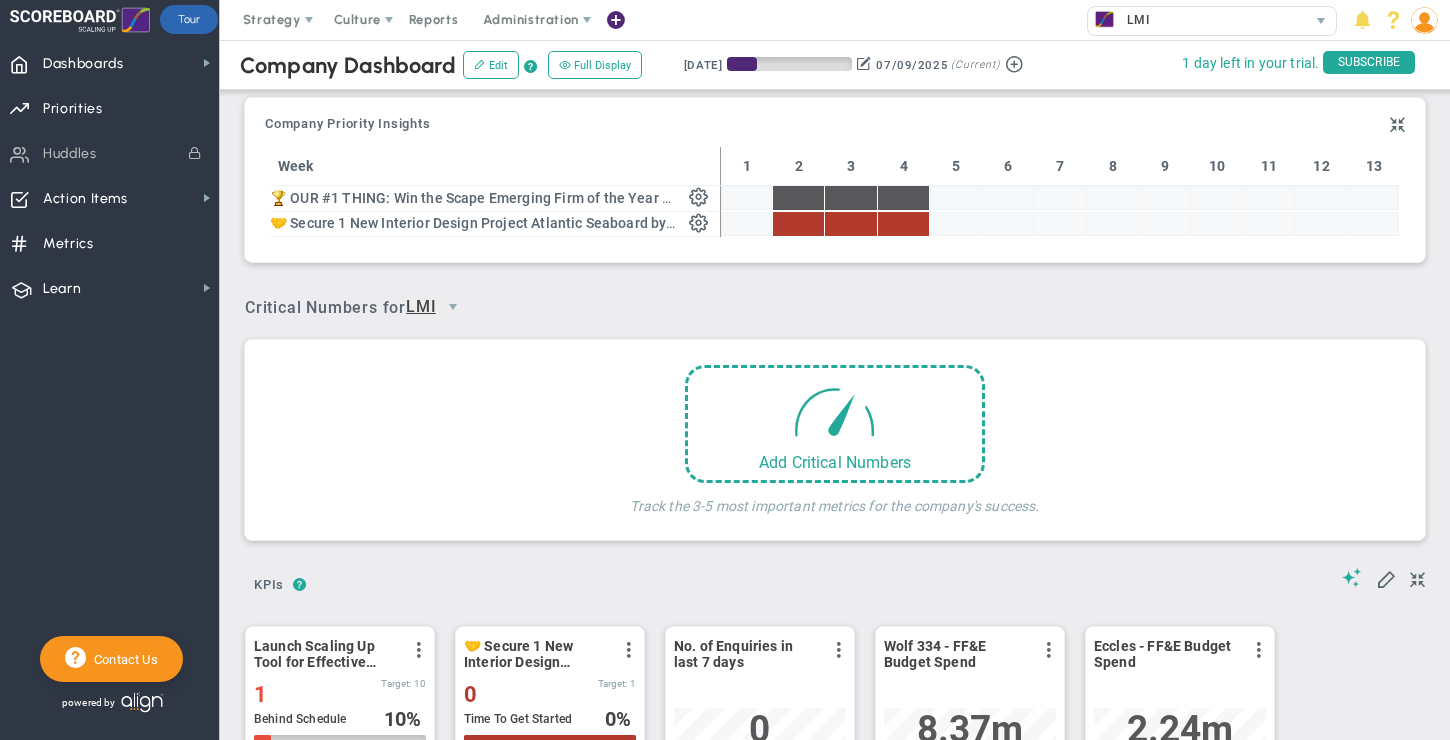 scroll, scrollTop: 999930, scrollLeft: 999828, axis: both 